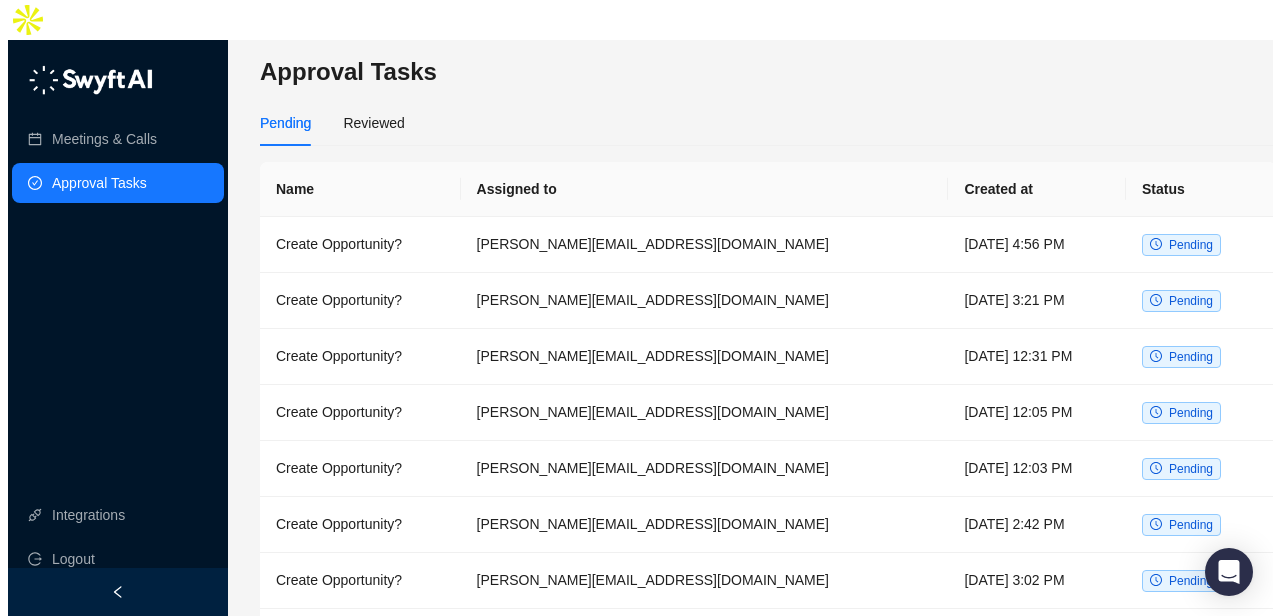 scroll, scrollTop: 0, scrollLeft: 0, axis: both 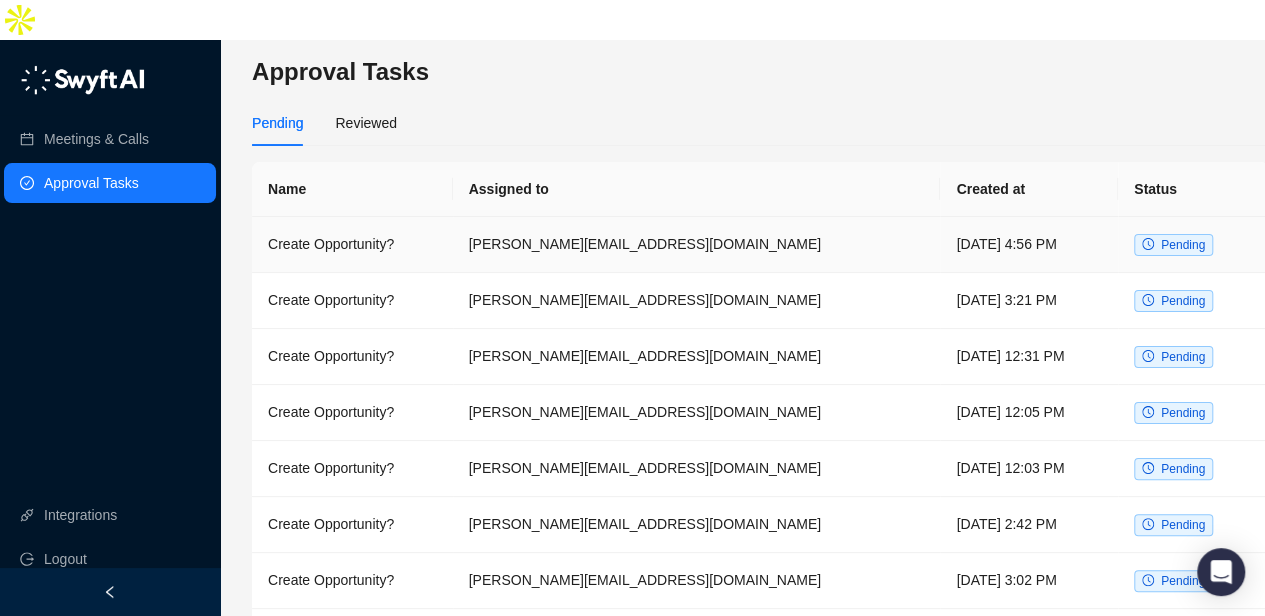 click on "[DATE] 4:56 PM" at bounding box center (1029, 245) 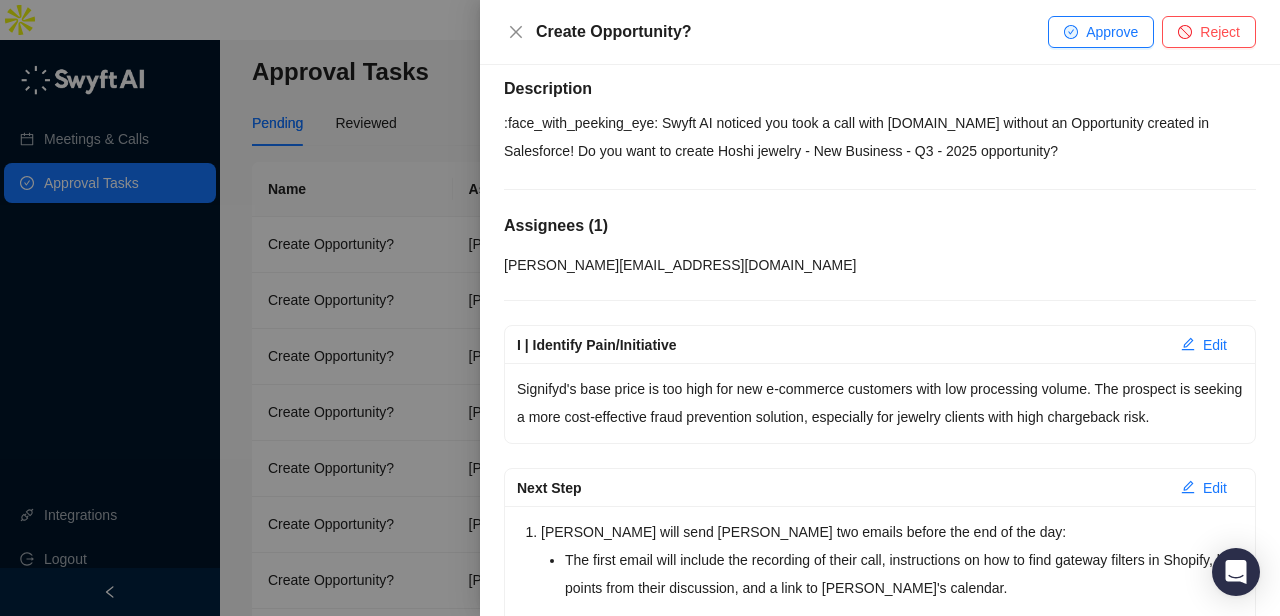 scroll, scrollTop: 0, scrollLeft: 0, axis: both 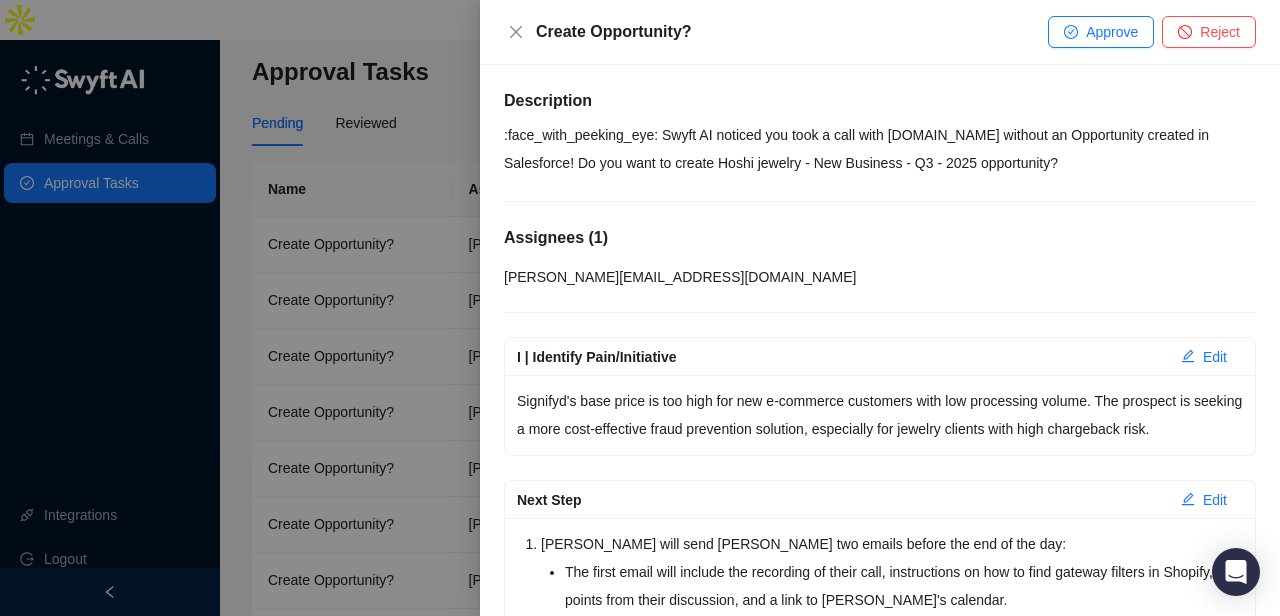 click at bounding box center (640, 308) 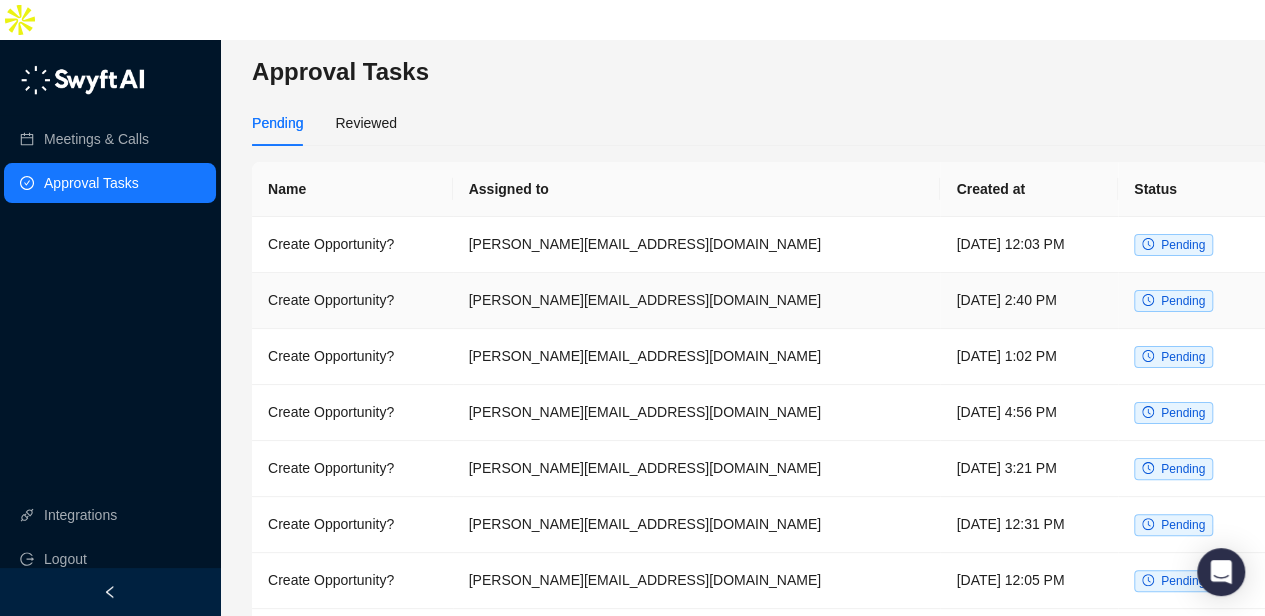 click on "[PERSON_NAME][EMAIL_ADDRESS][DOMAIN_NAME]" at bounding box center [697, 301] 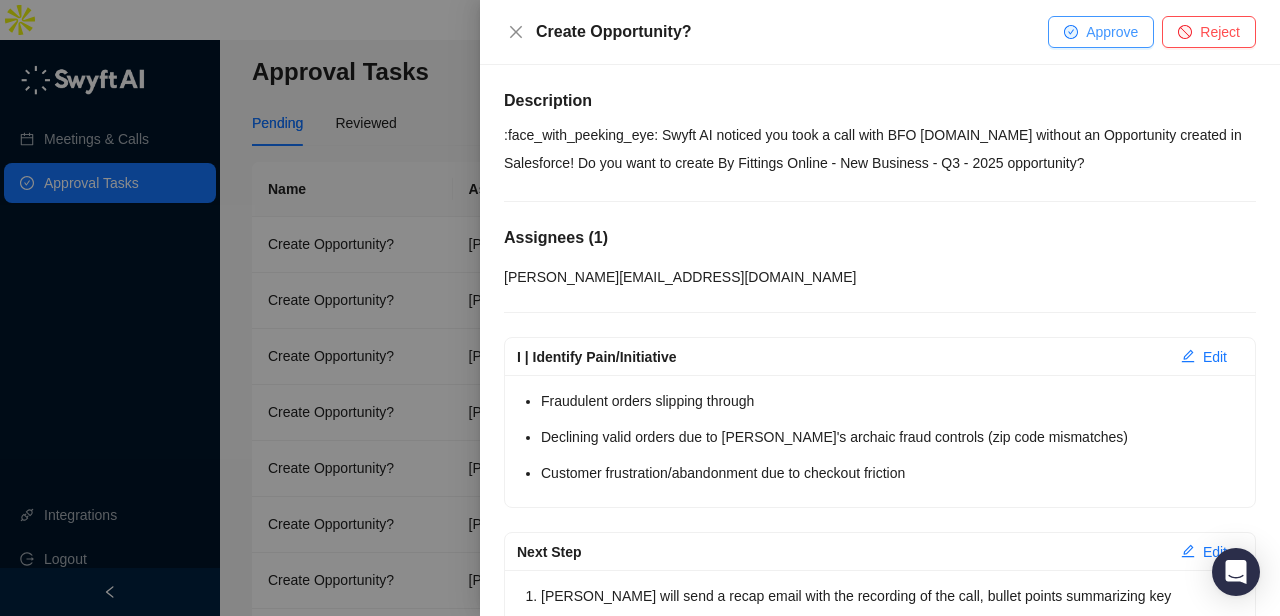 click on "Approve" at bounding box center (1112, 32) 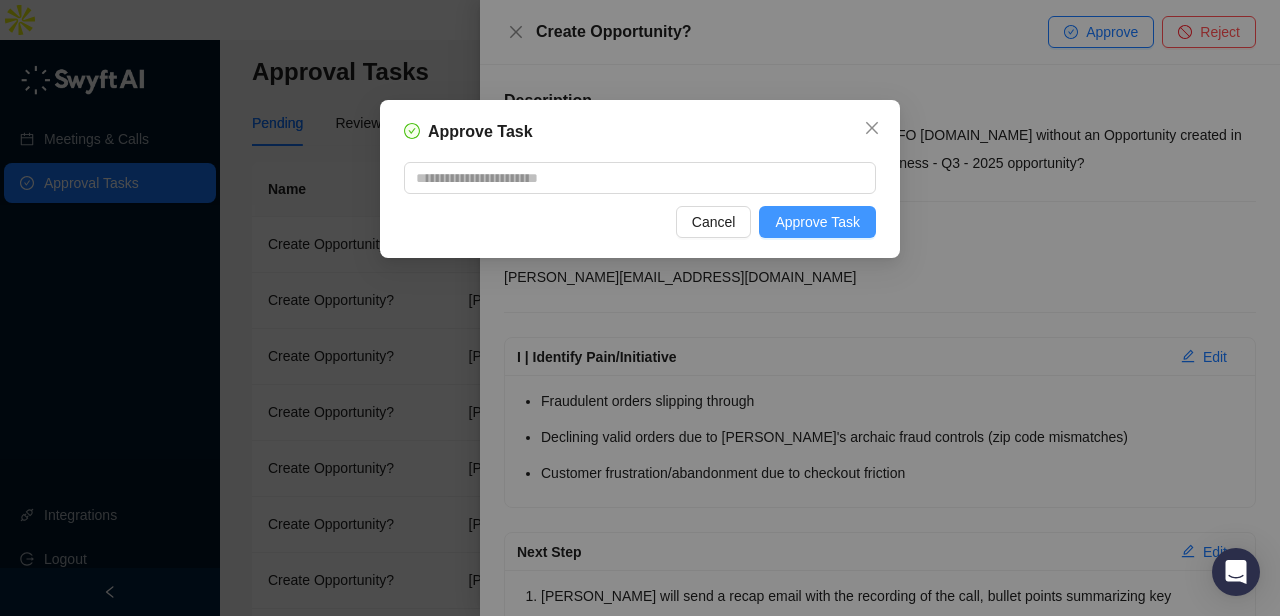 click on "Approve Task" at bounding box center [817, 222] 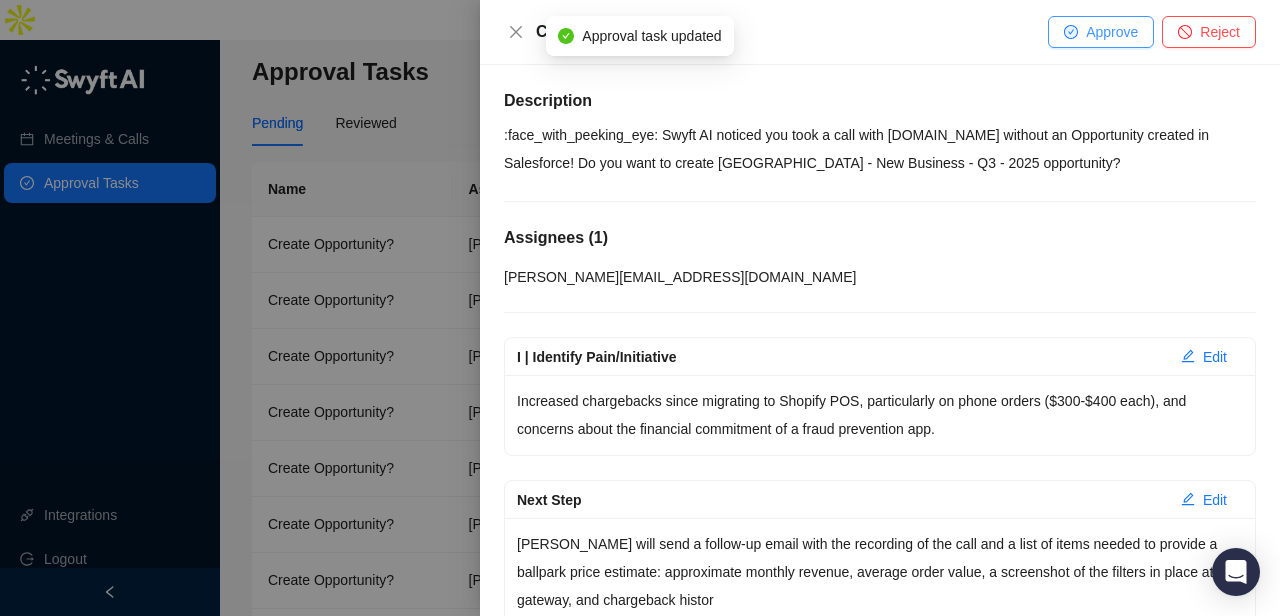 click on "Approve" at bounding box center (1101, 32) 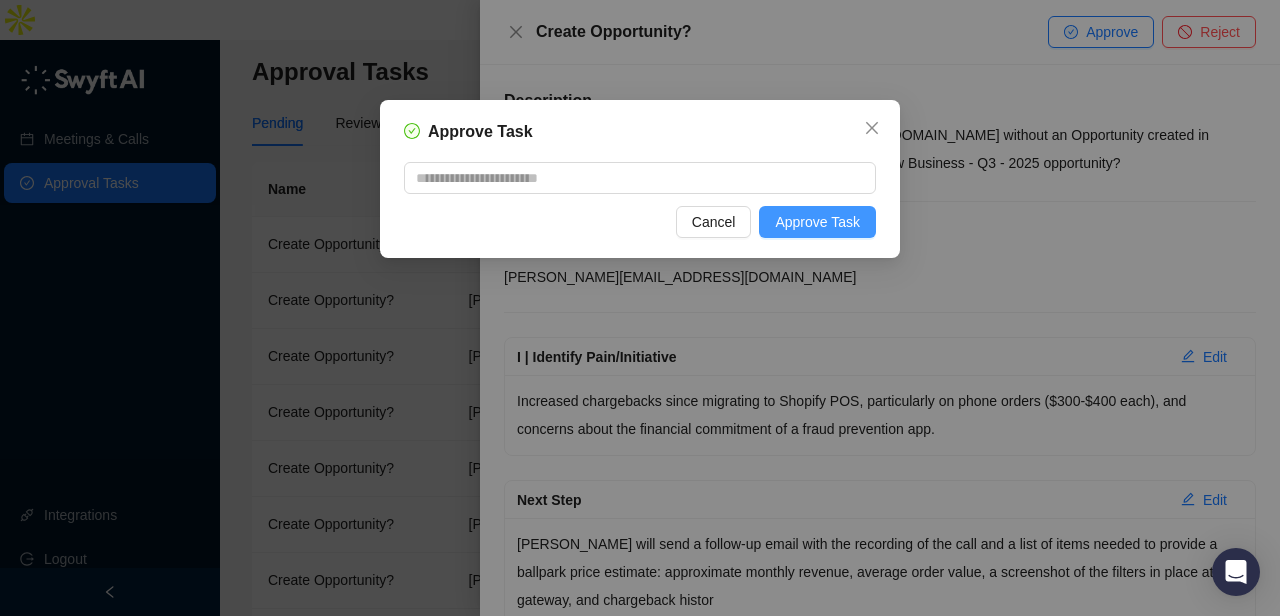 click on "Approve Task" at bounding box center [817, 222] 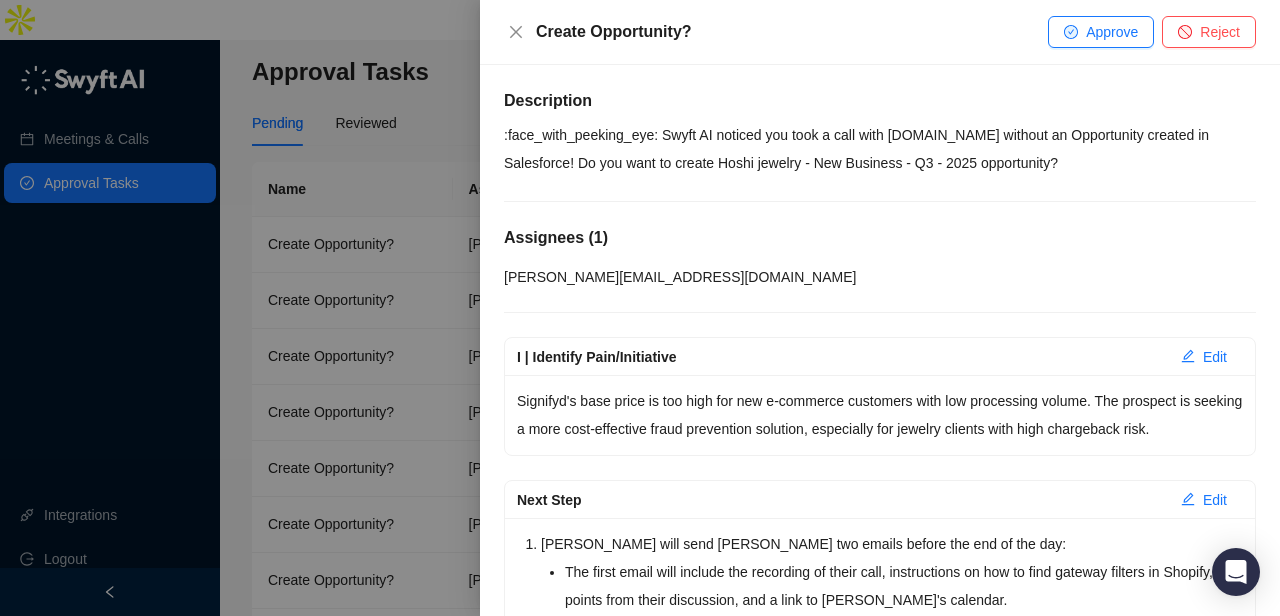 click at bounding box center (640, 308) 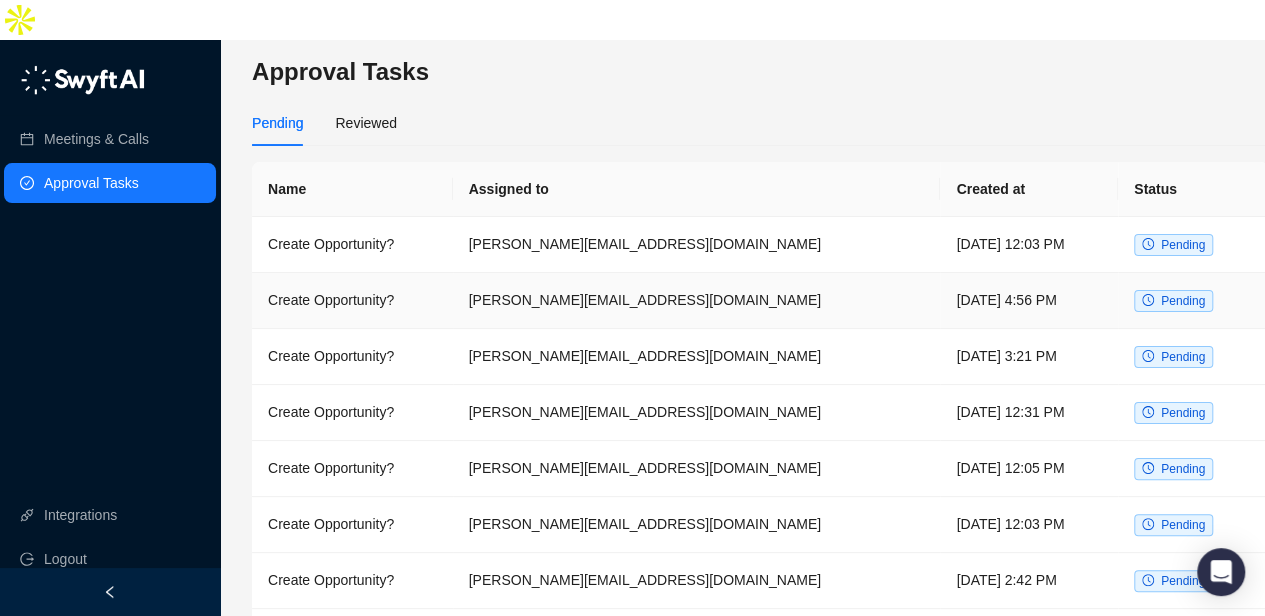 click on "[DATE] 4:56 PM" at bounding box center (1029, 301) 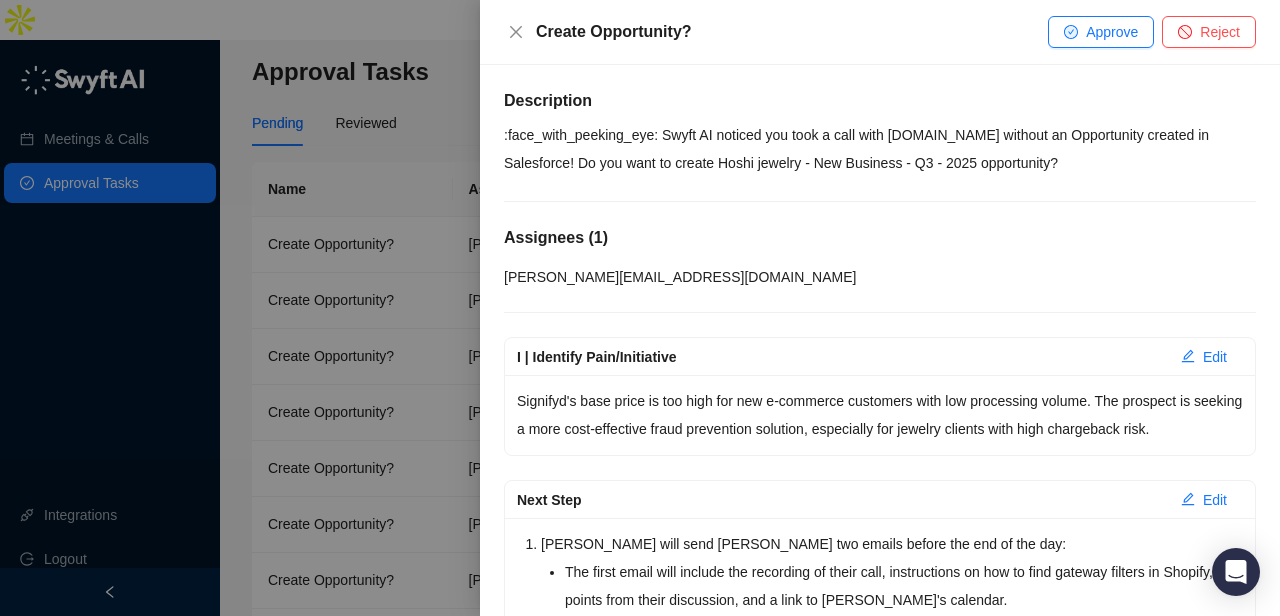 click at bounding box center (640, 308) 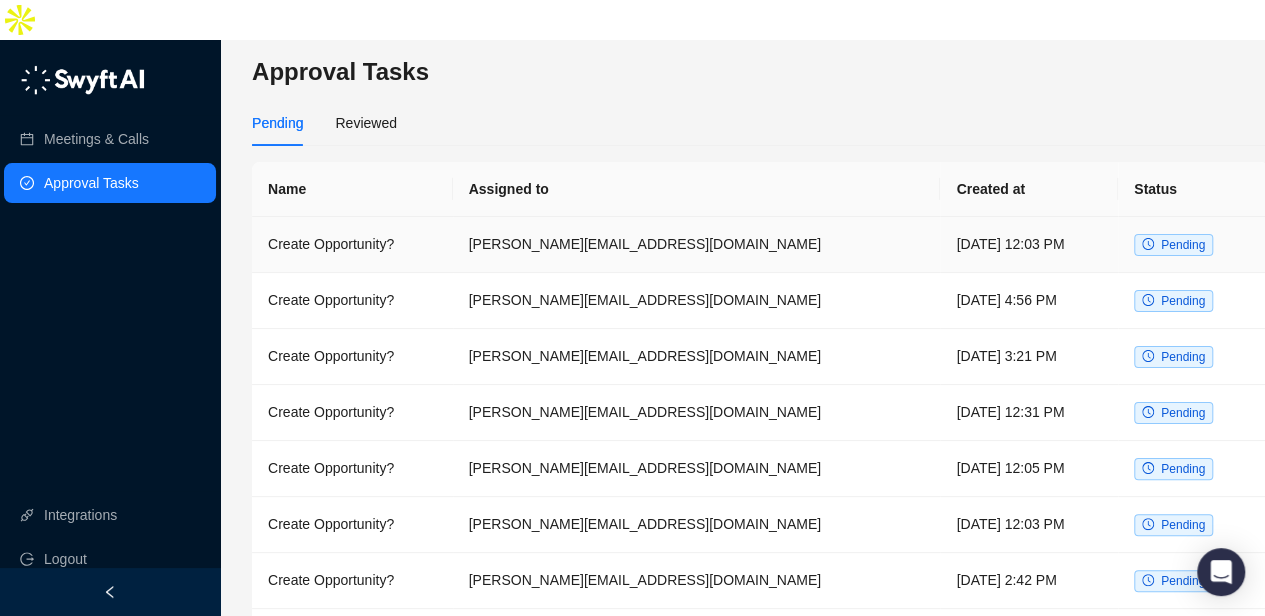 click on "[DATE] 12:03 PM" at bounding box center (1029, 245) 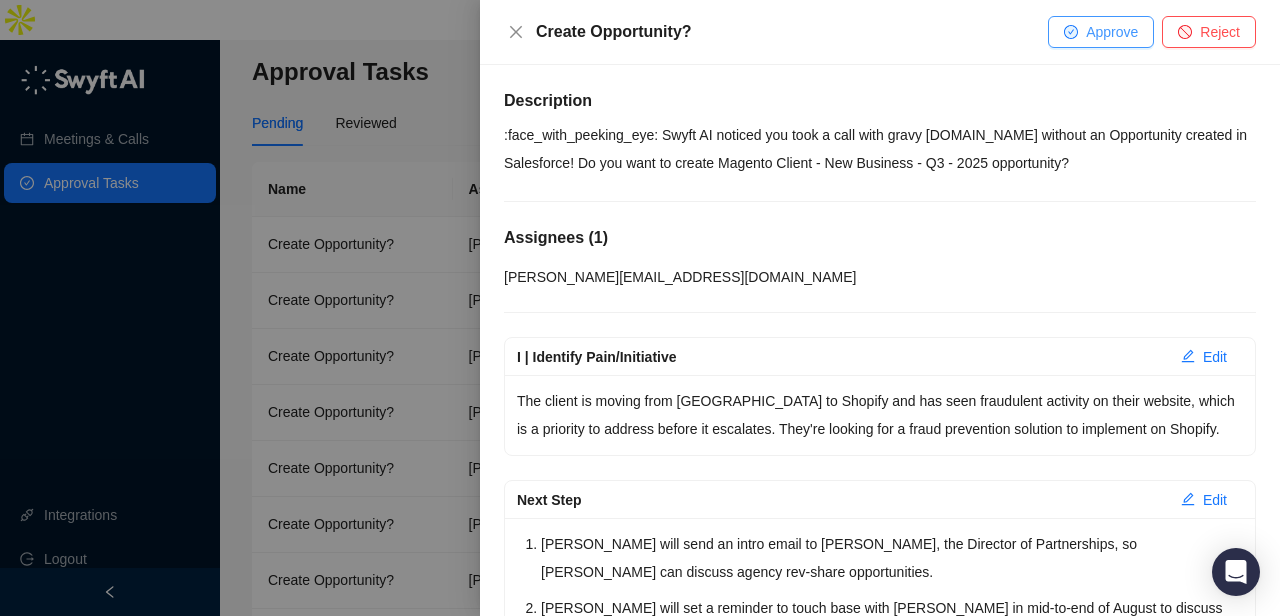 click on "Approve" at bounding box center (1112, 32) 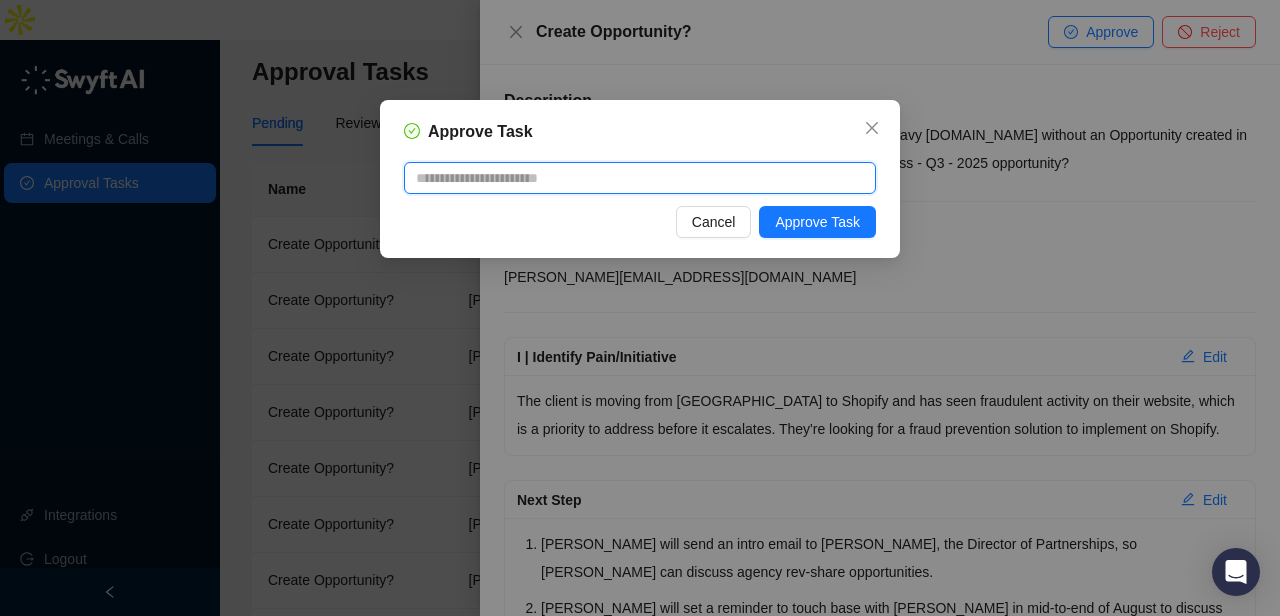 click at bounding box center (640, 178) 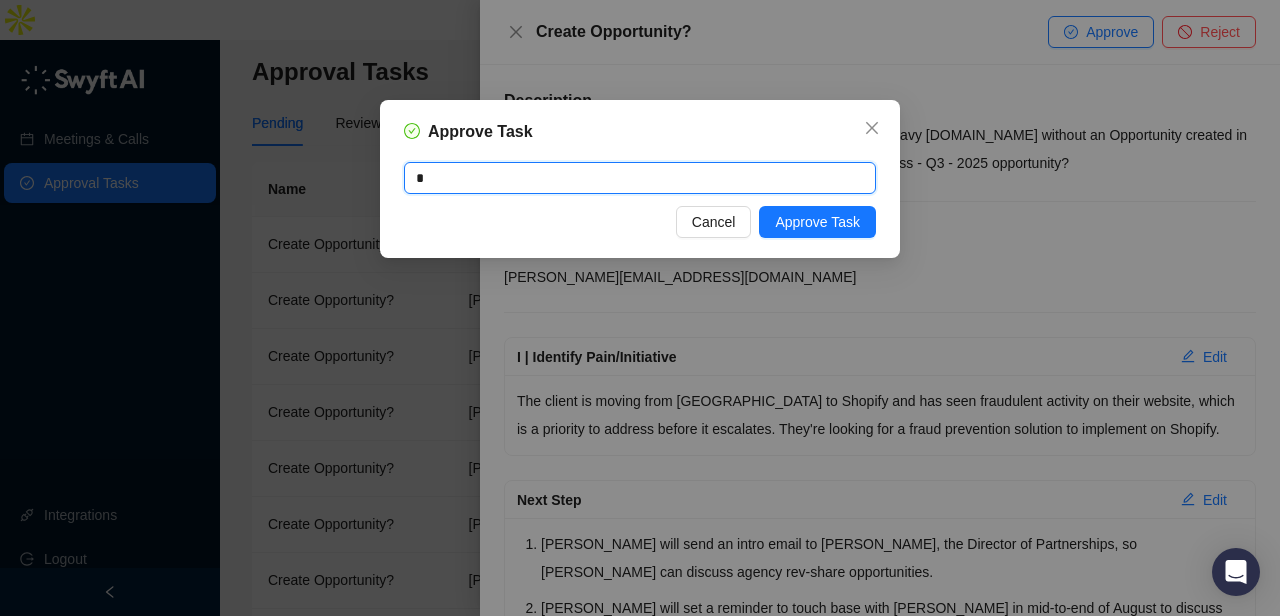 type on "**" 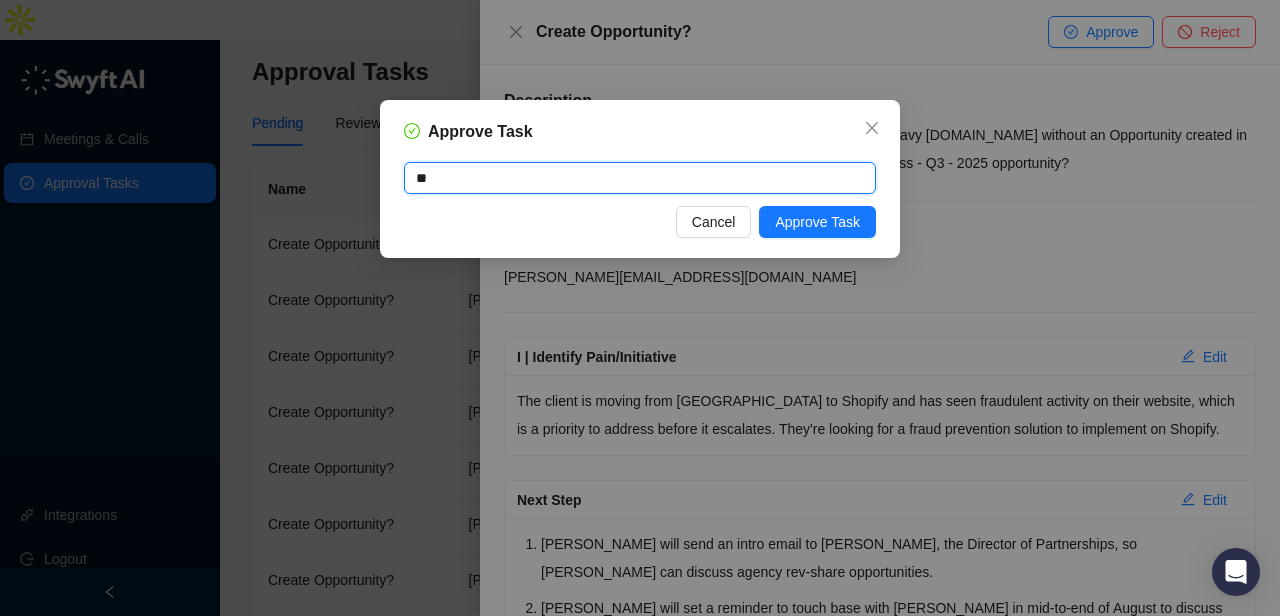 type on "*" 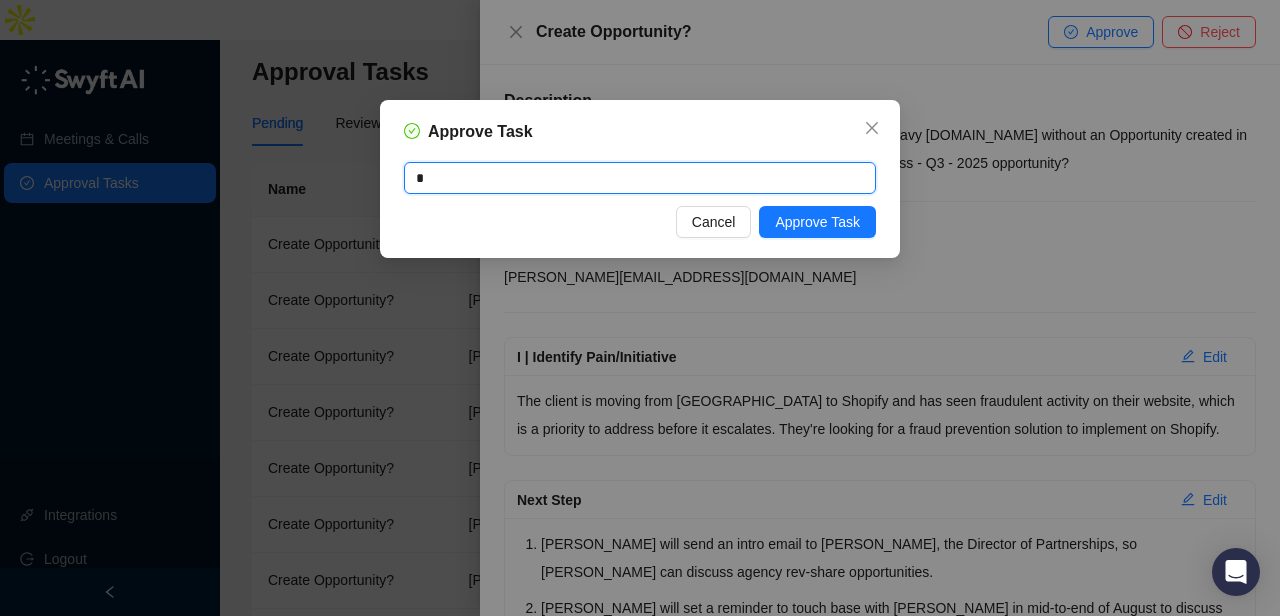 type on "**********" 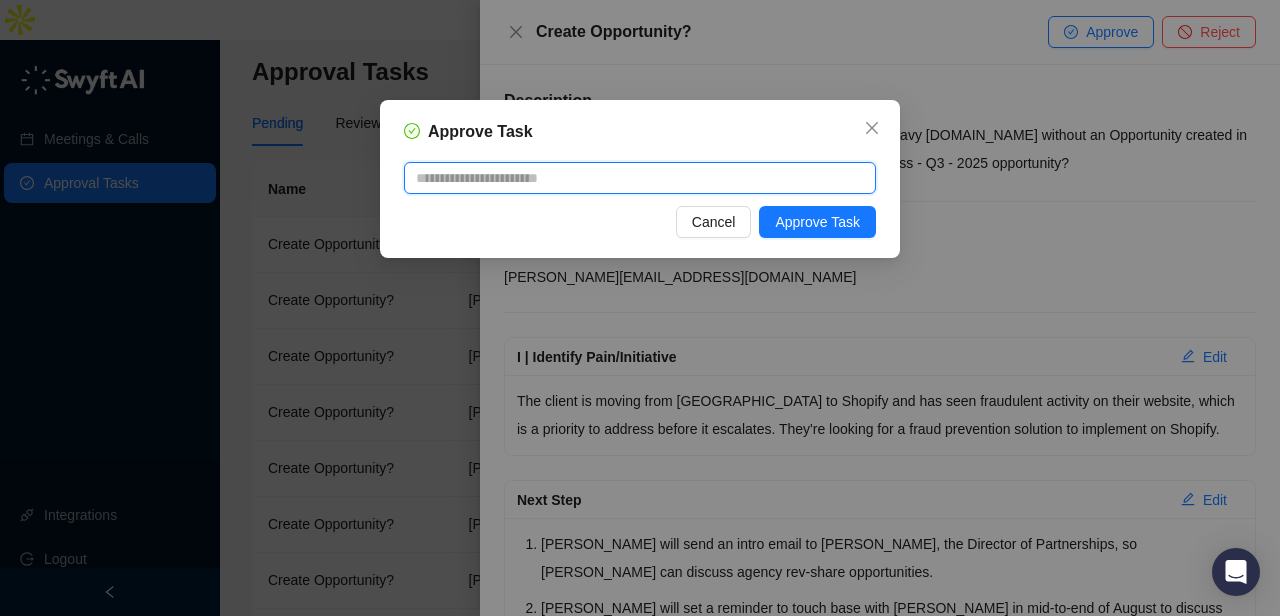 type on "*" 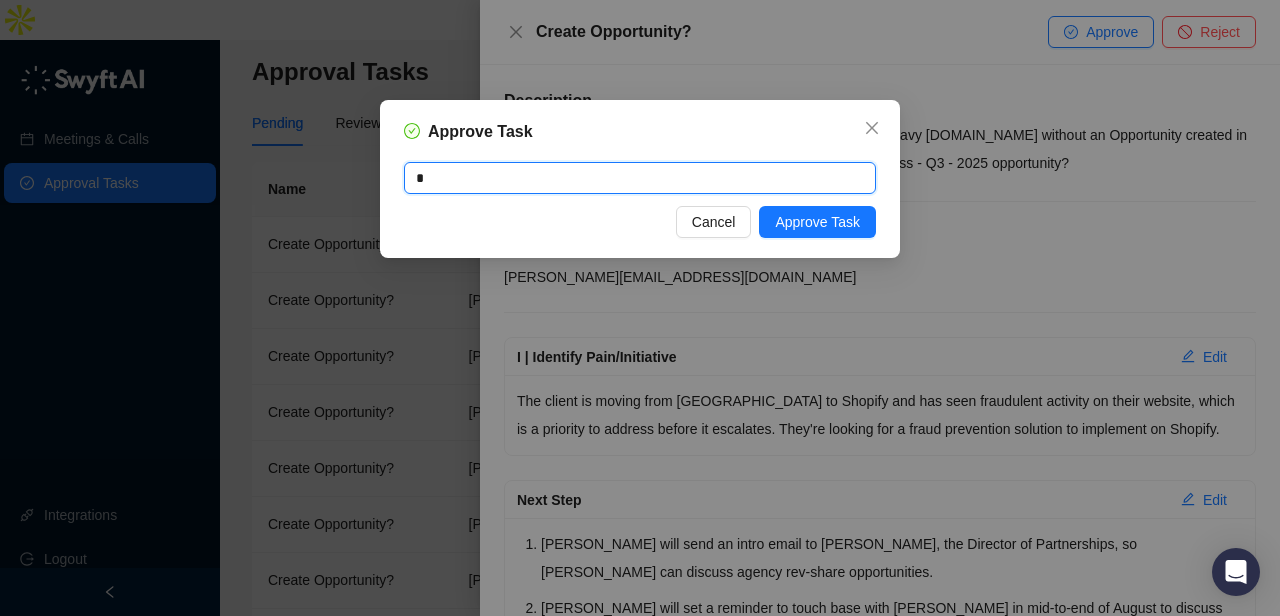 type on "**" 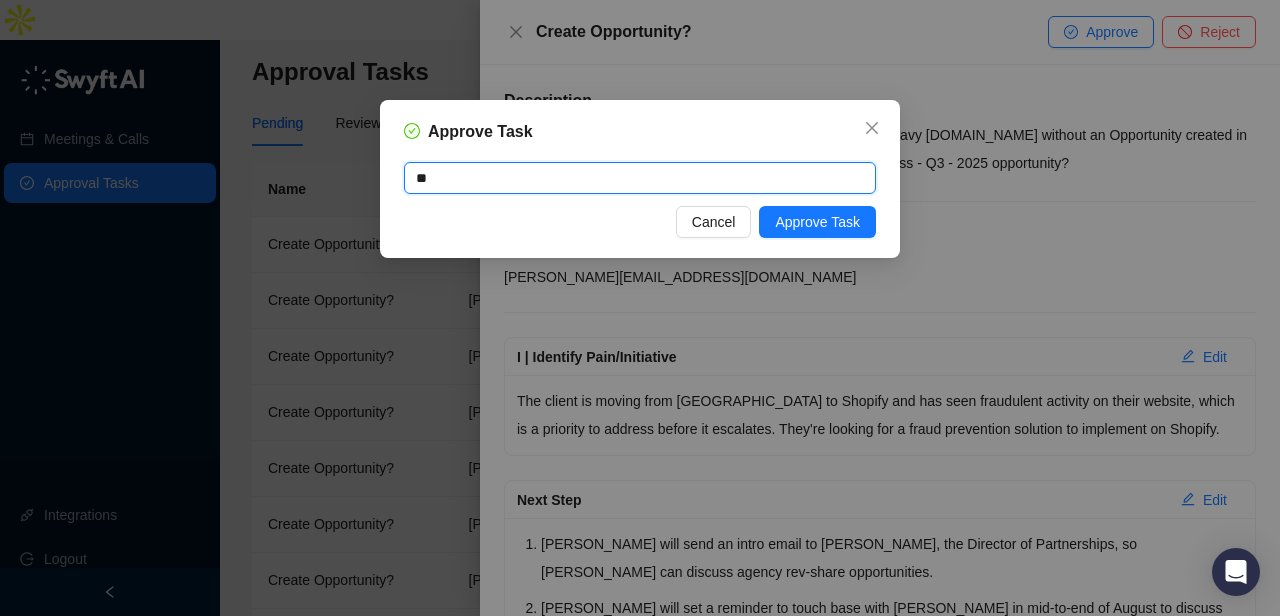 type on "***" 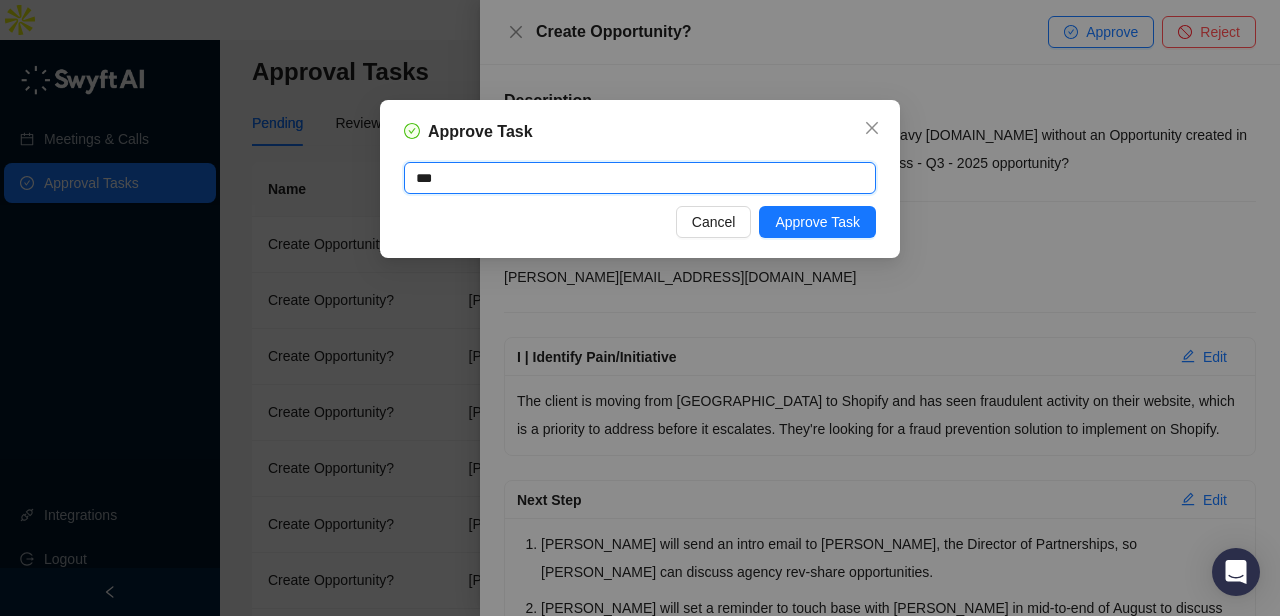 type on "****" 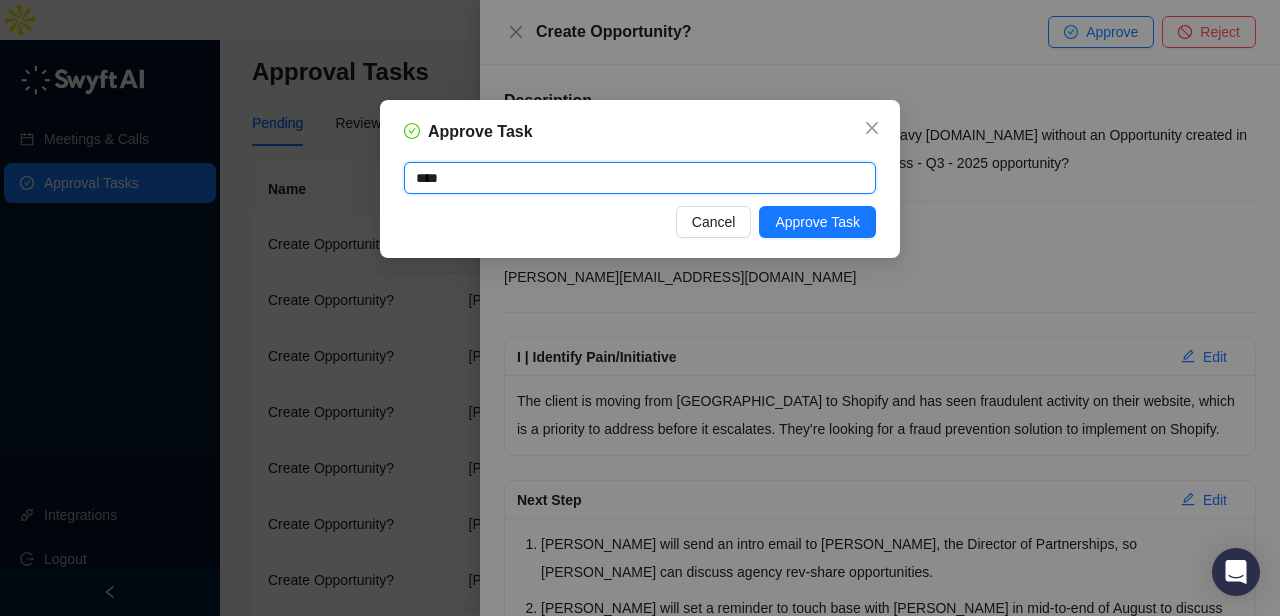 type on "*****" 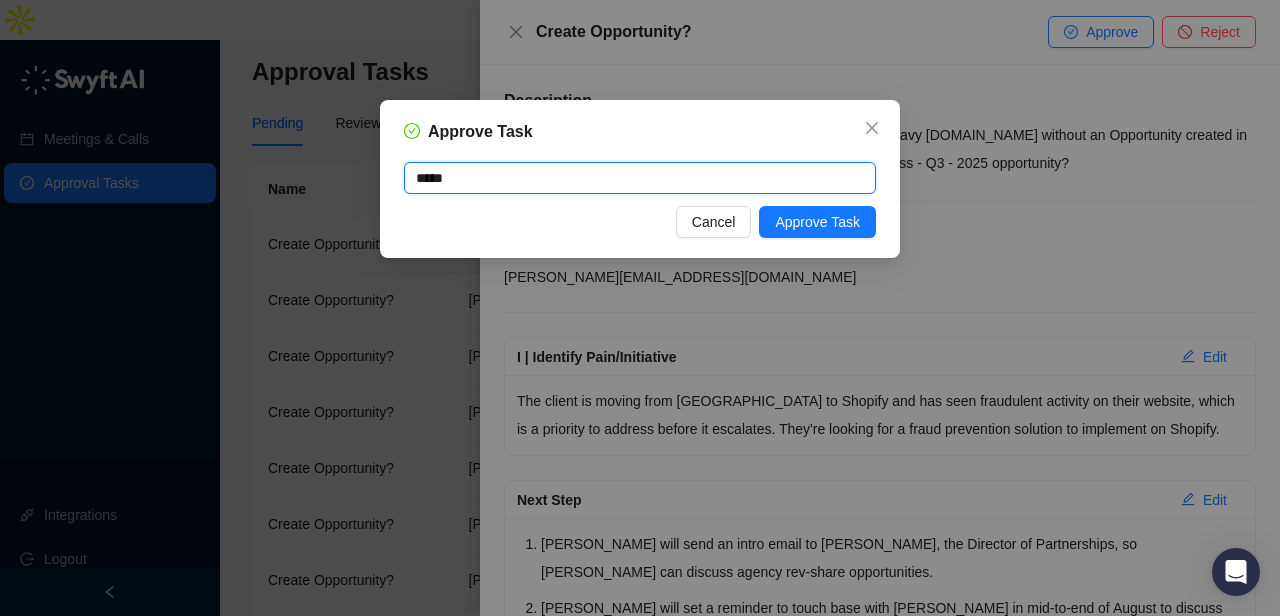 type on "******" 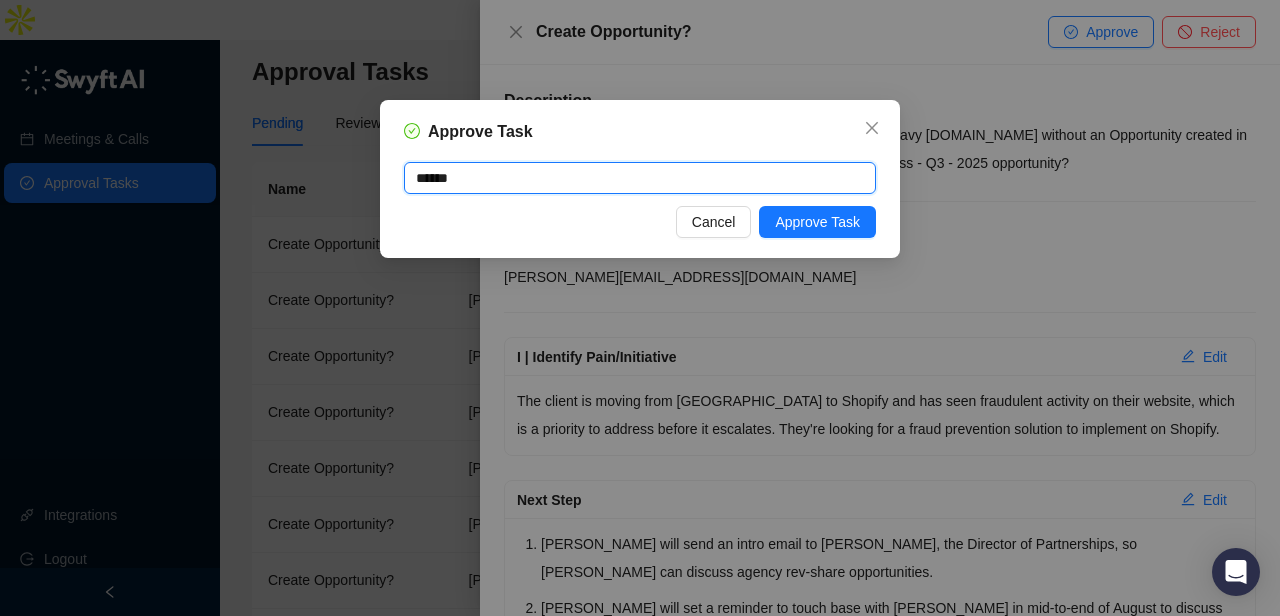 type on "*******" 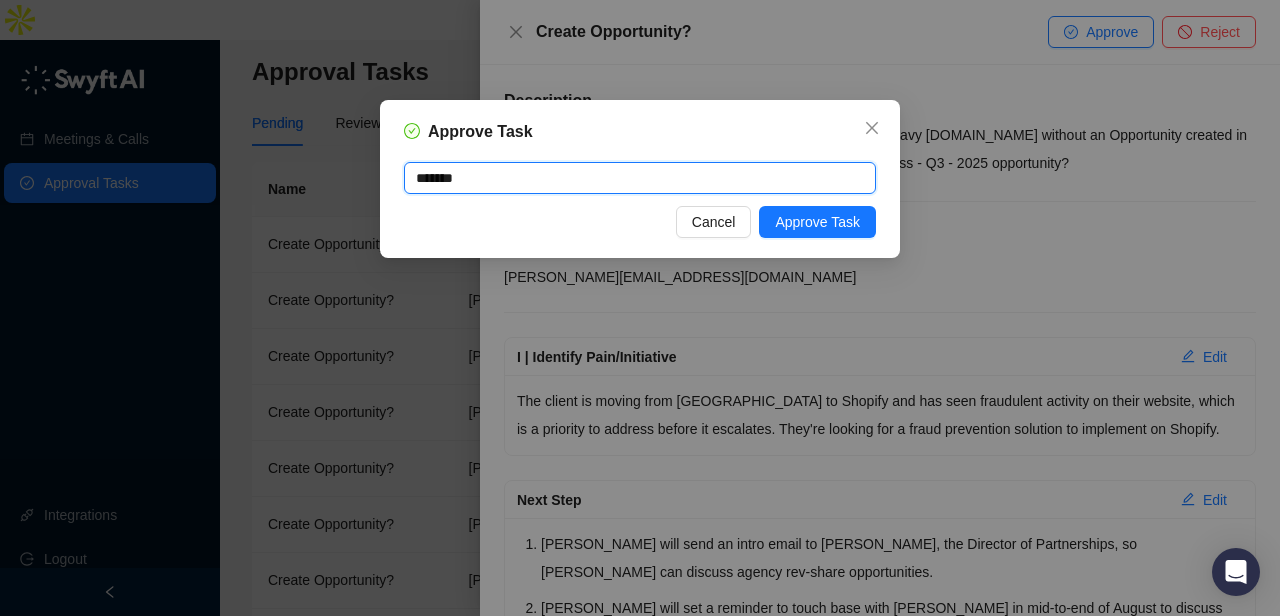 type on "******" 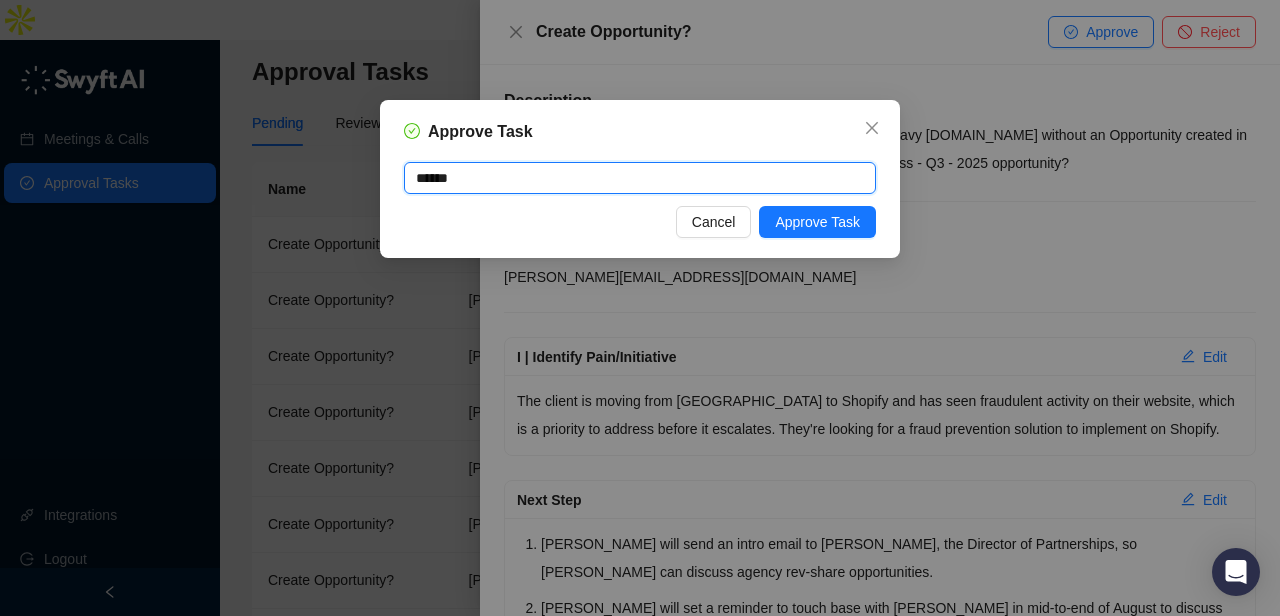 type on "*****" 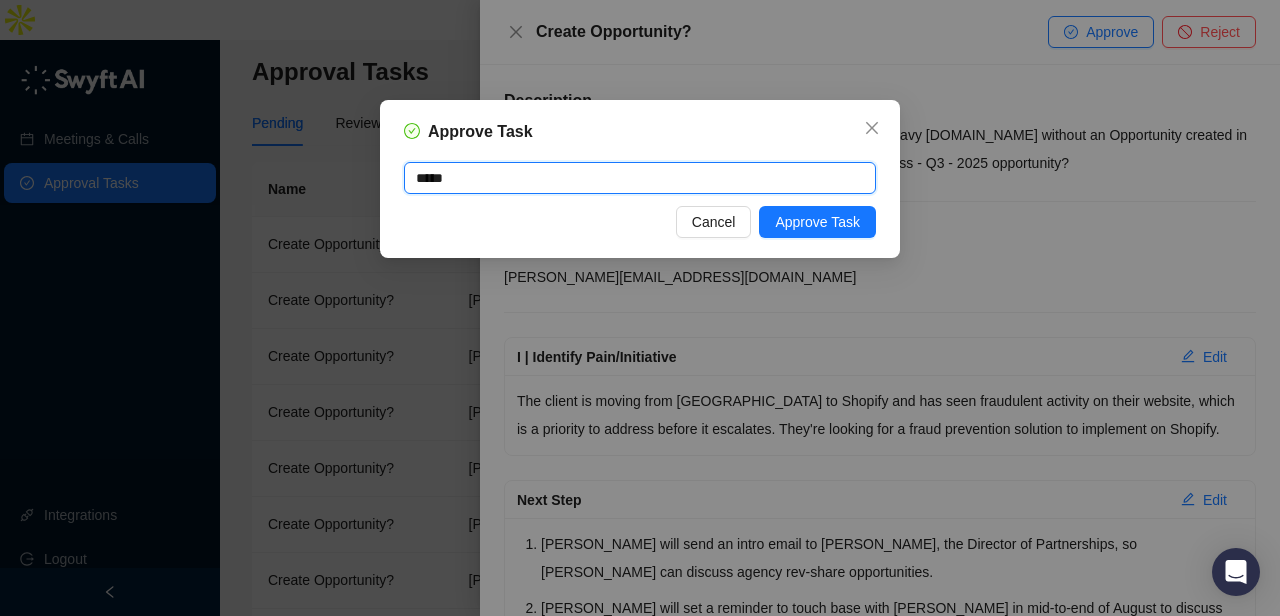 type on "****" 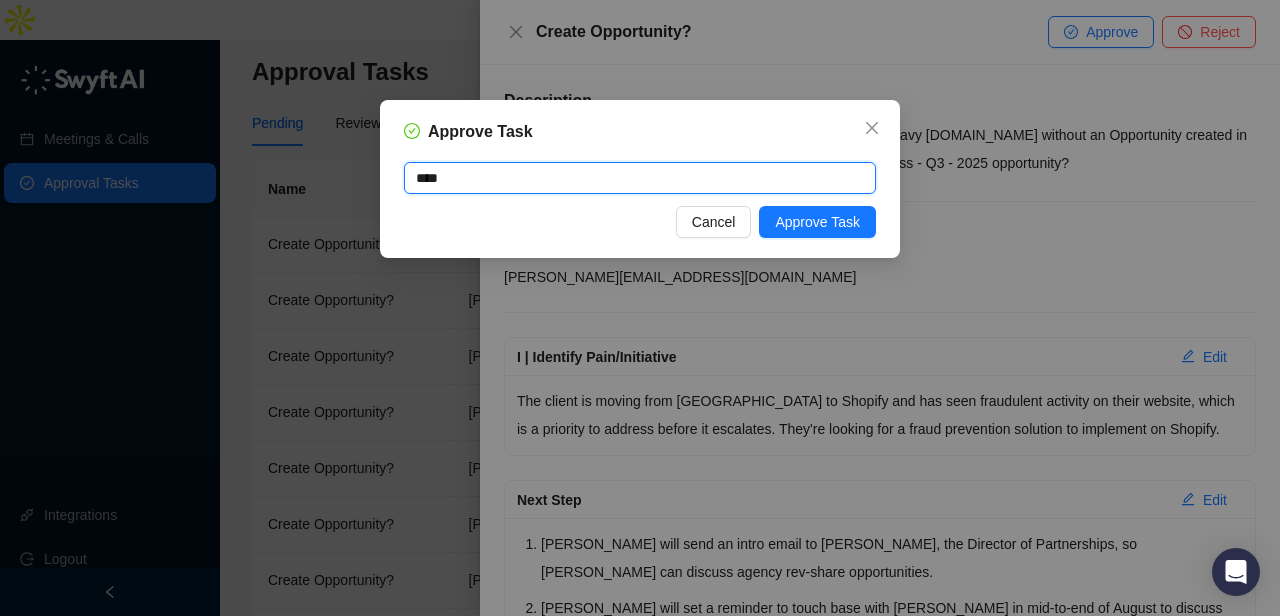 type on "***" 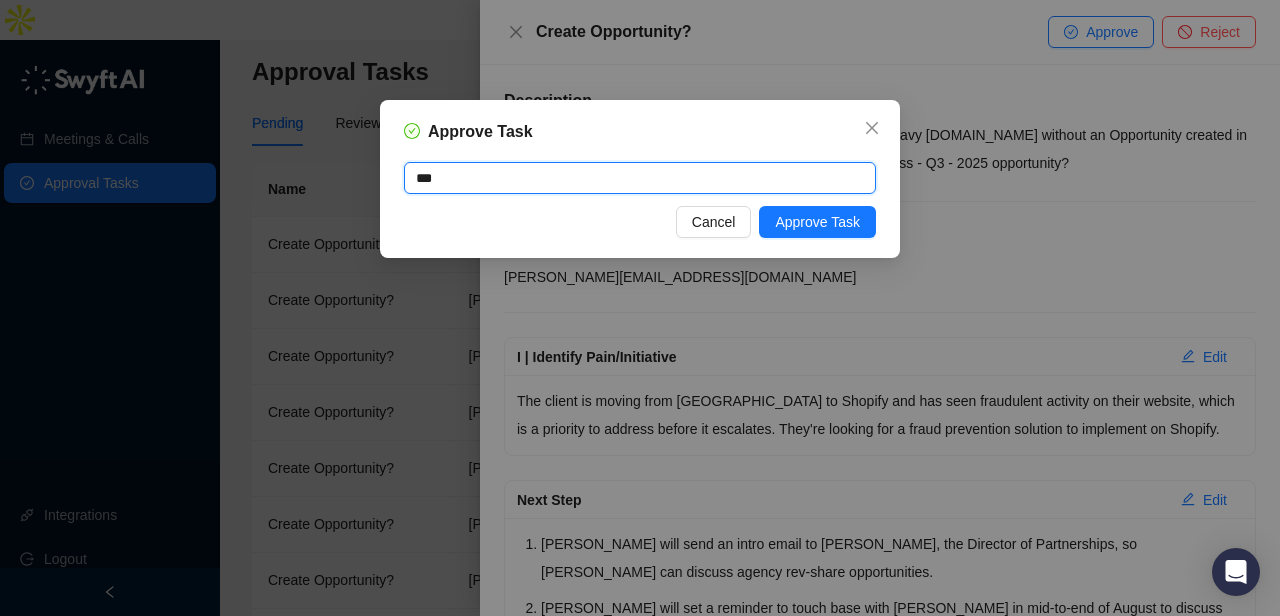 type on "**" 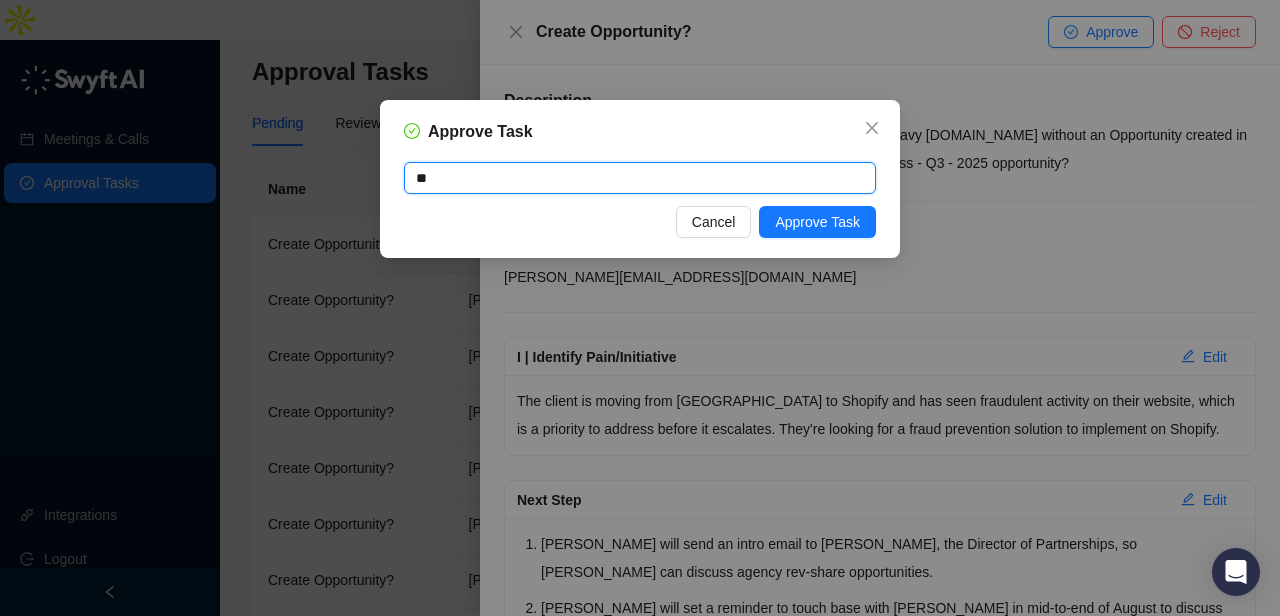 type on "*" 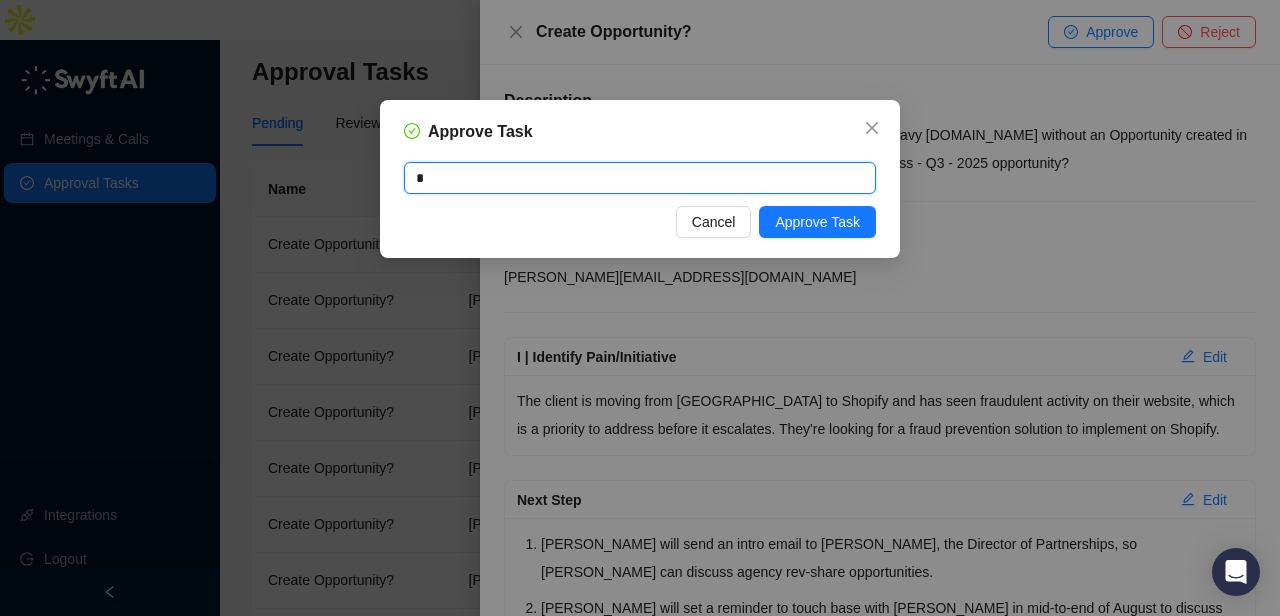 type on "**" 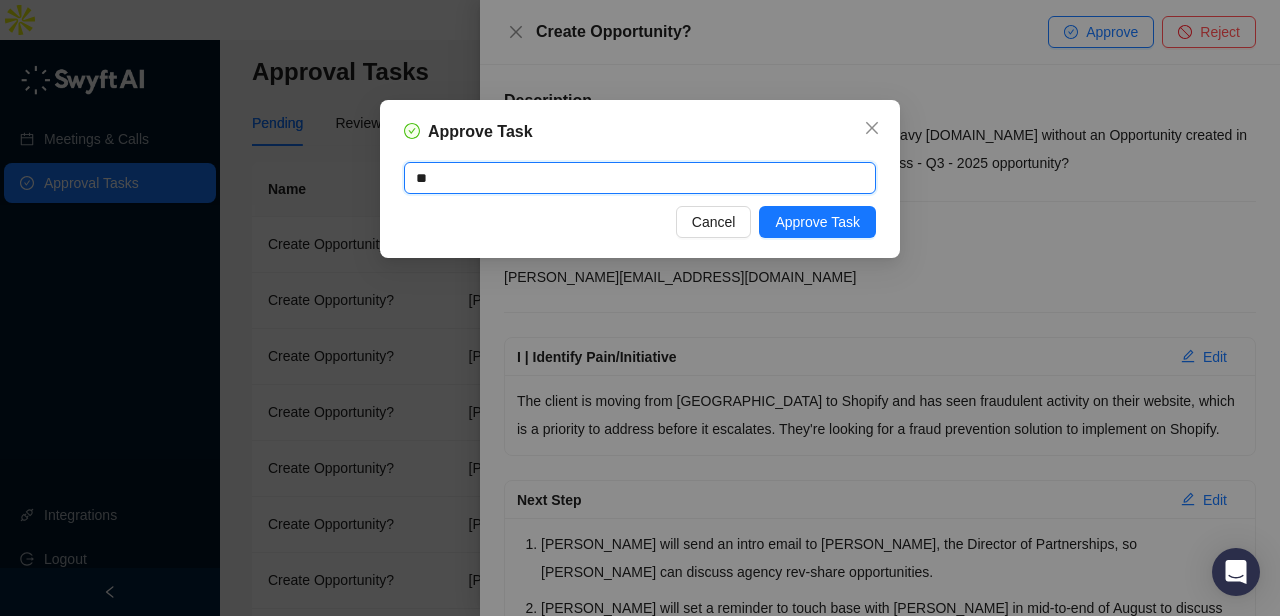 type on "***" 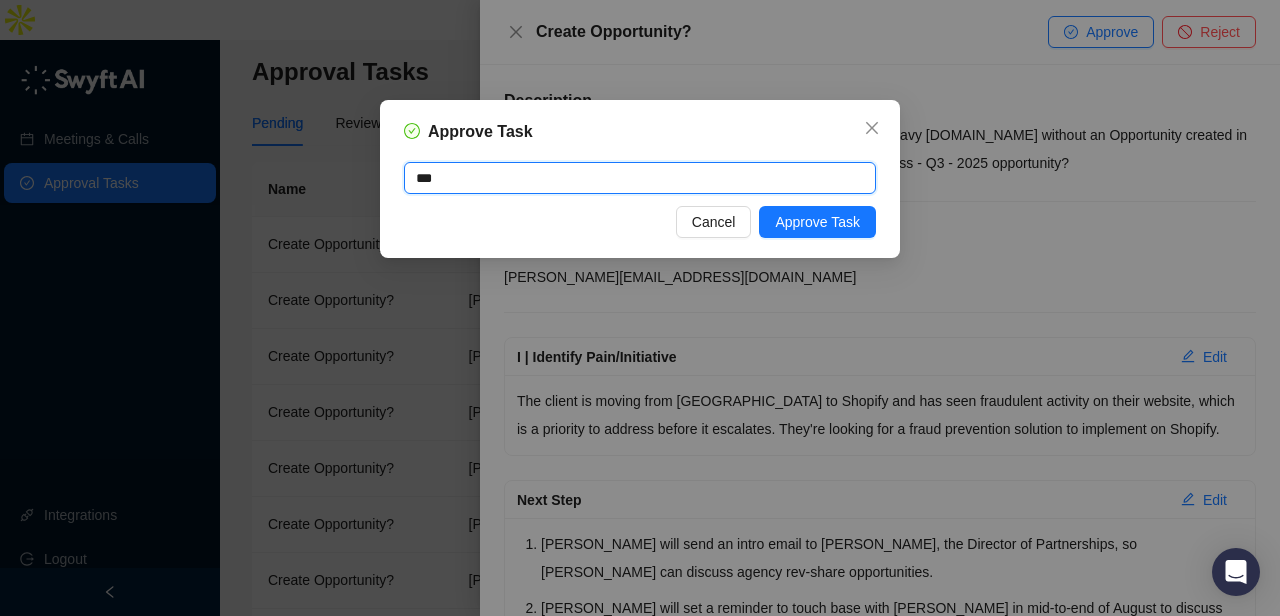 type on "****" 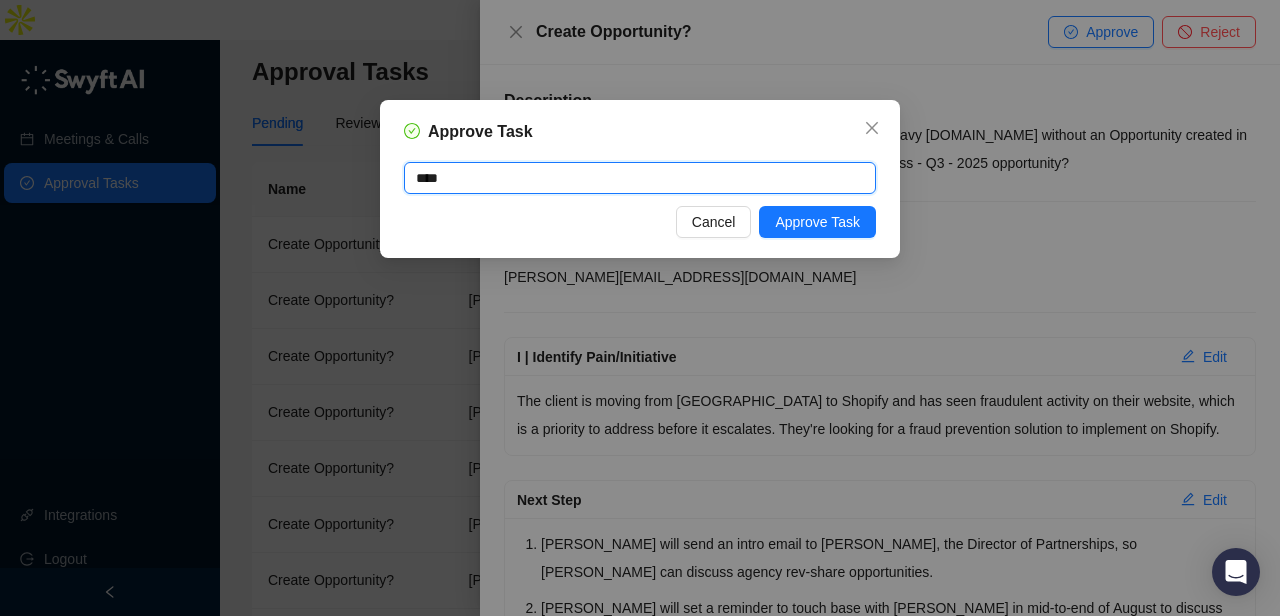 type on "***" 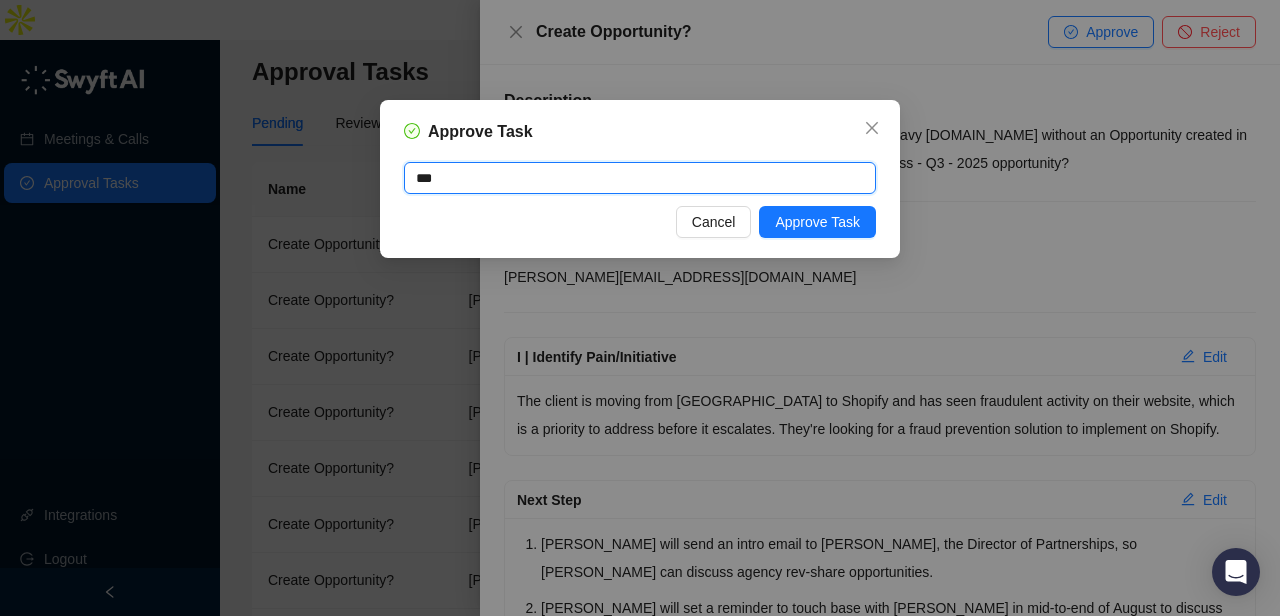 type on "****" 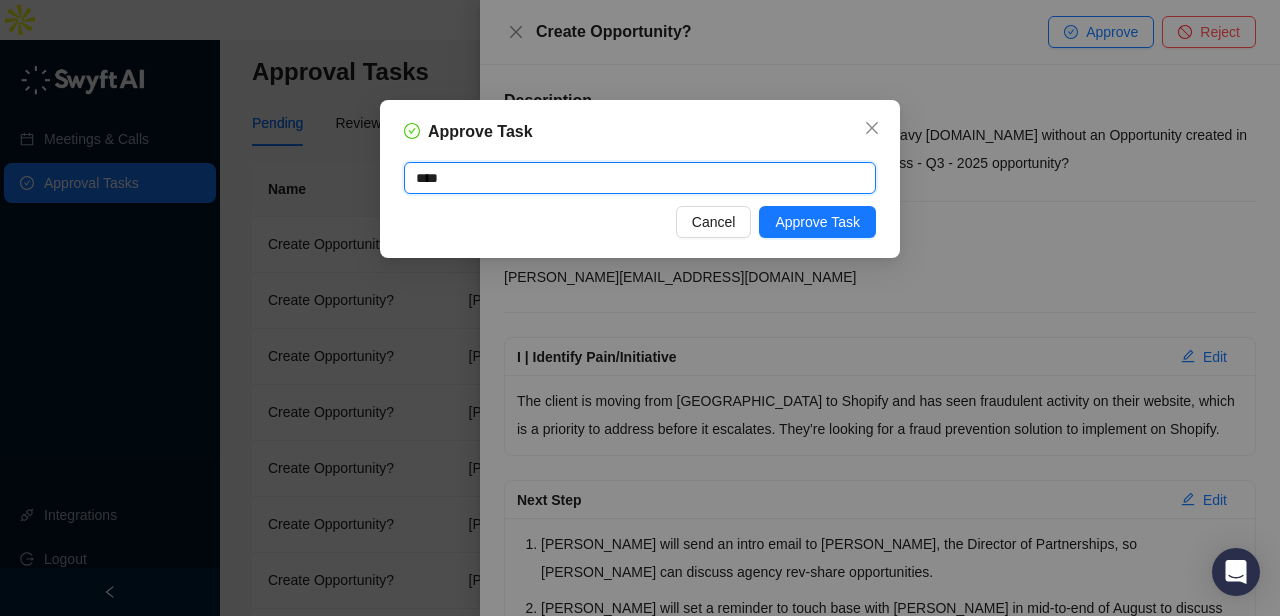 type on "*****" 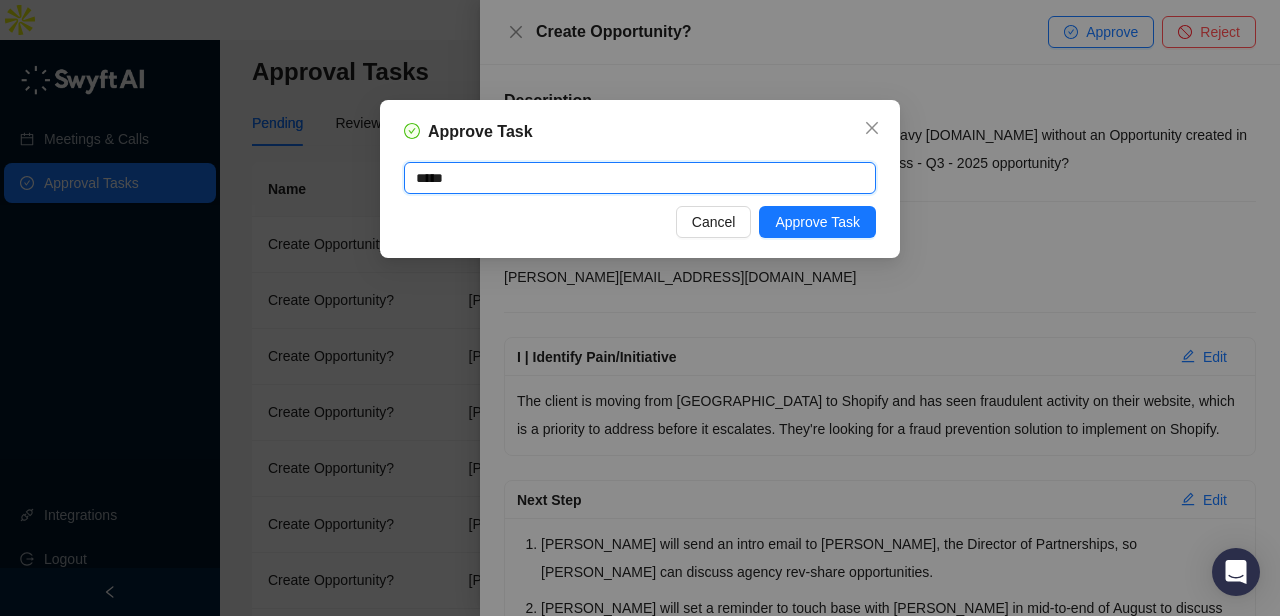 type on "******" 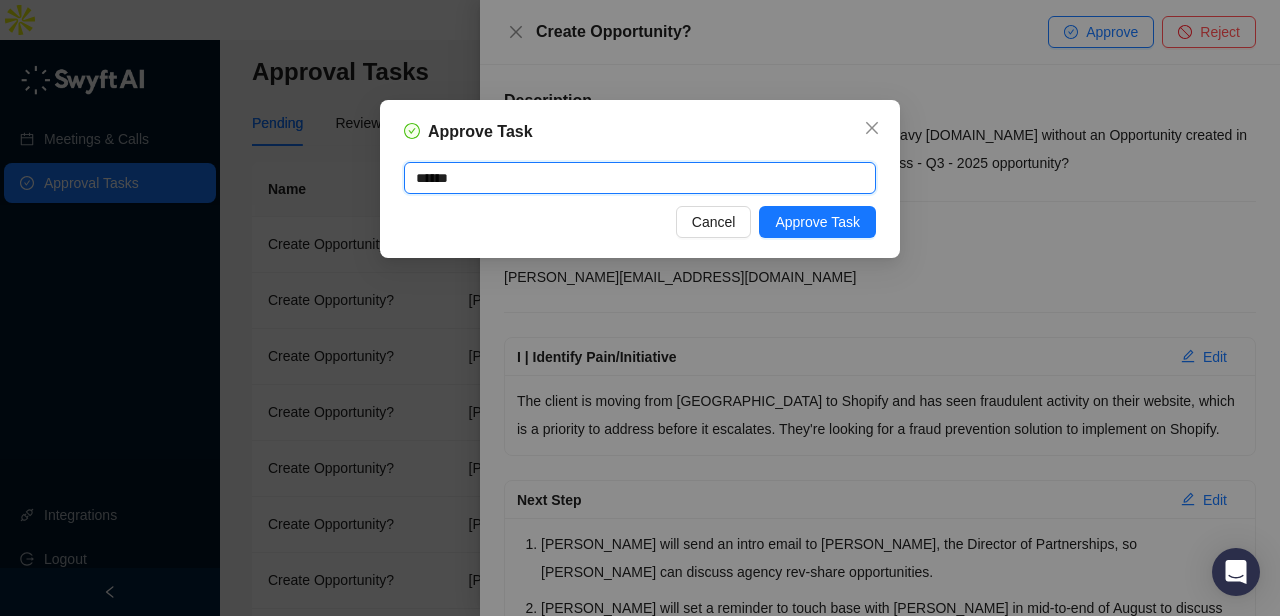 type on "*******" 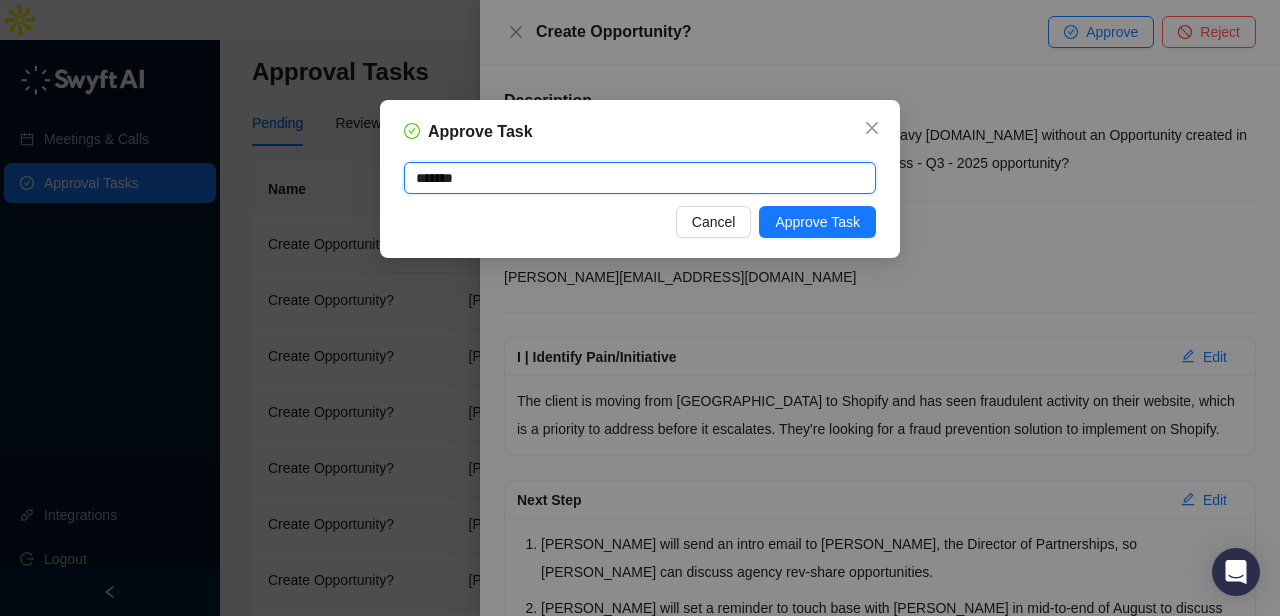 type on "*******" 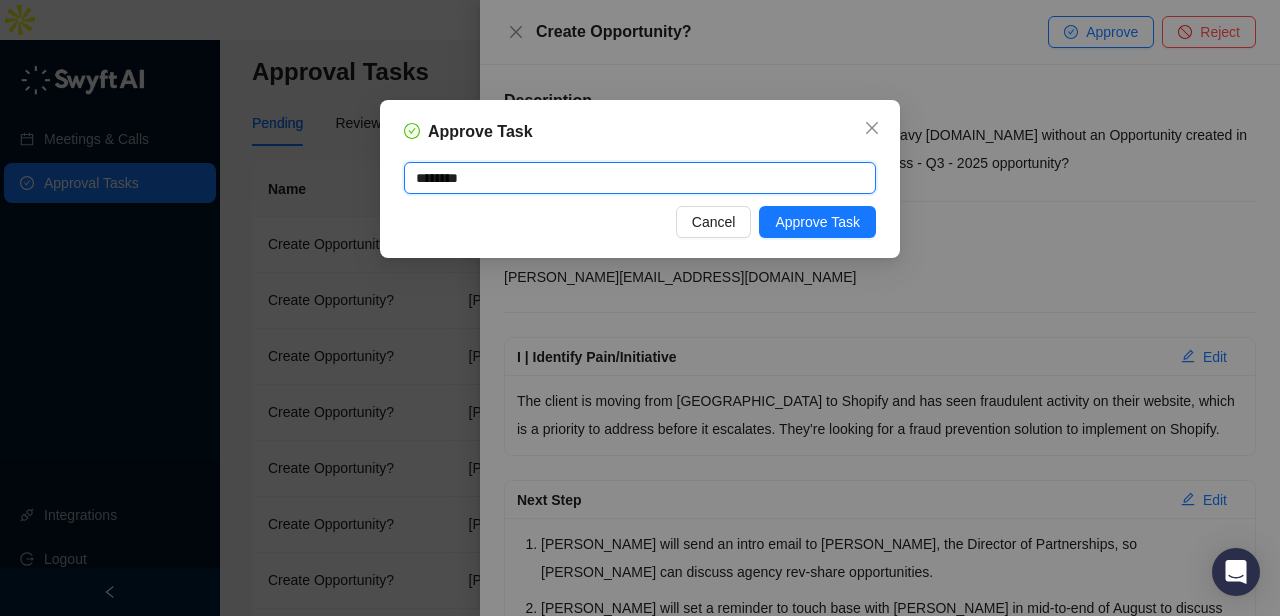 type on "*********" 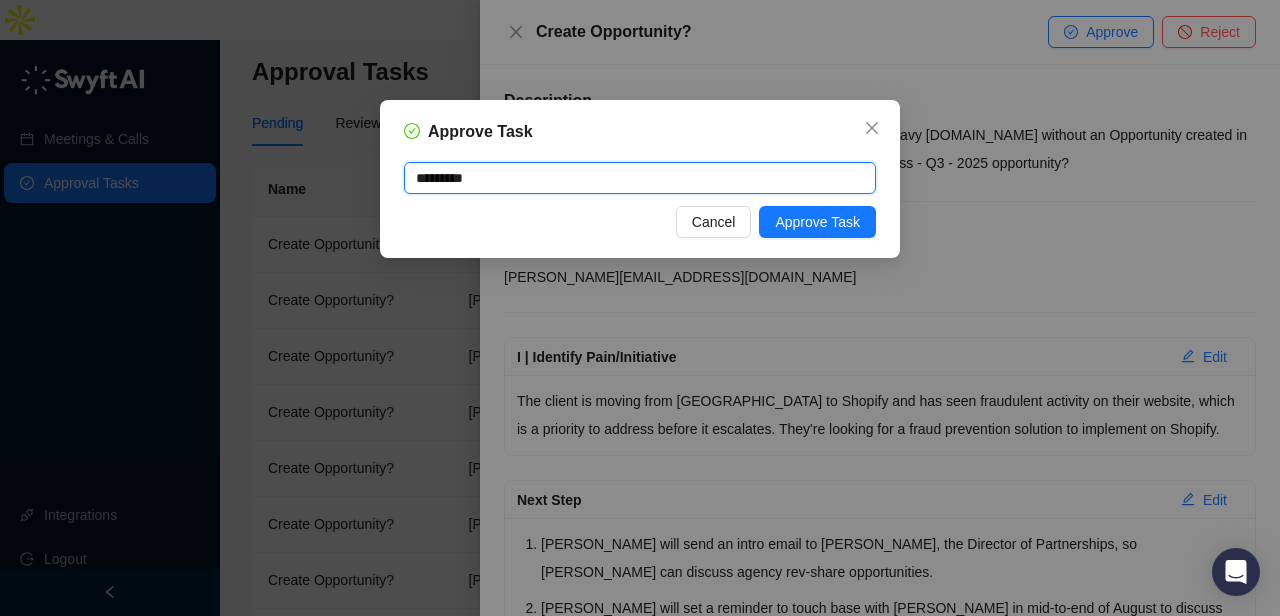 type on "**********" 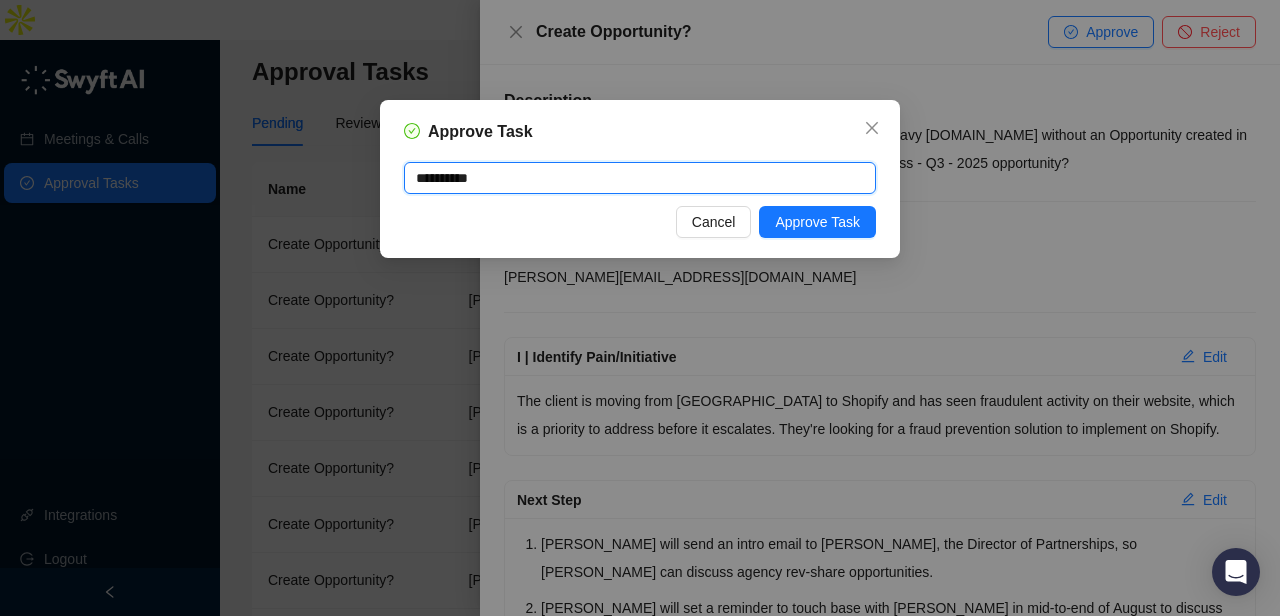 type on "**********" 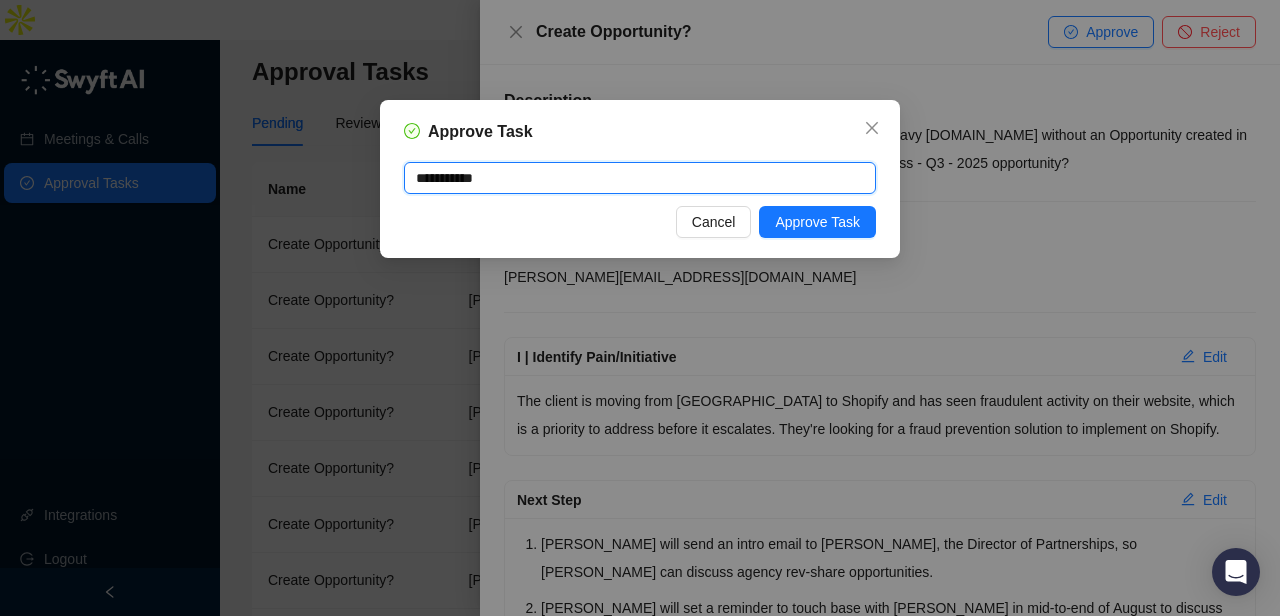 type on "**********" 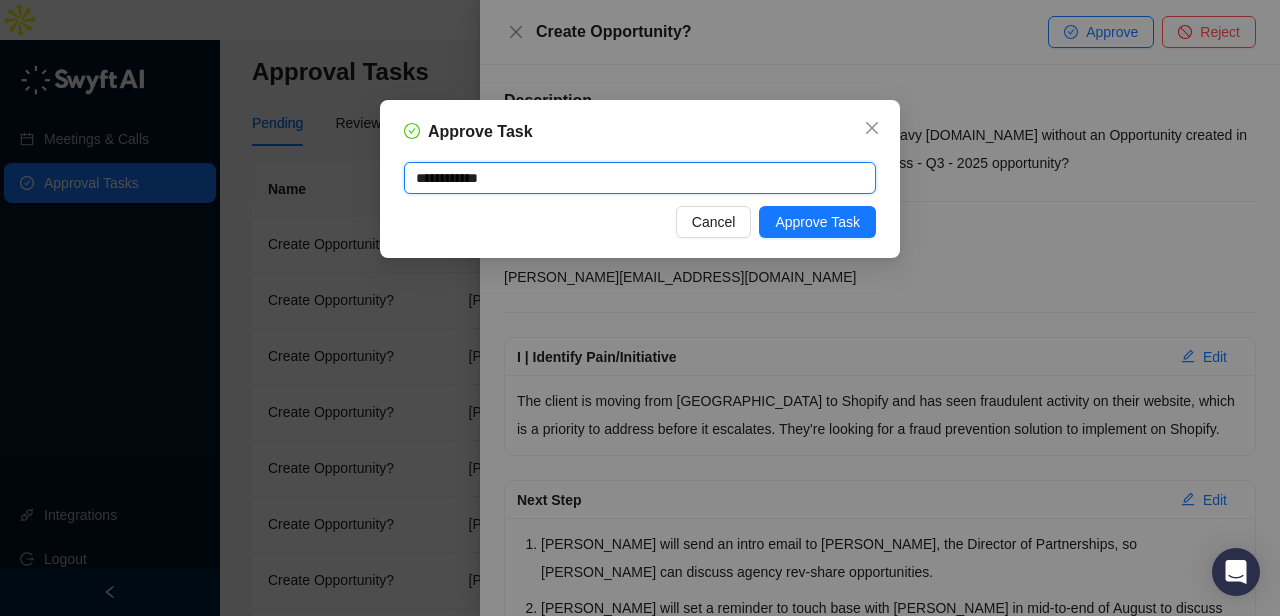 type on "**********" 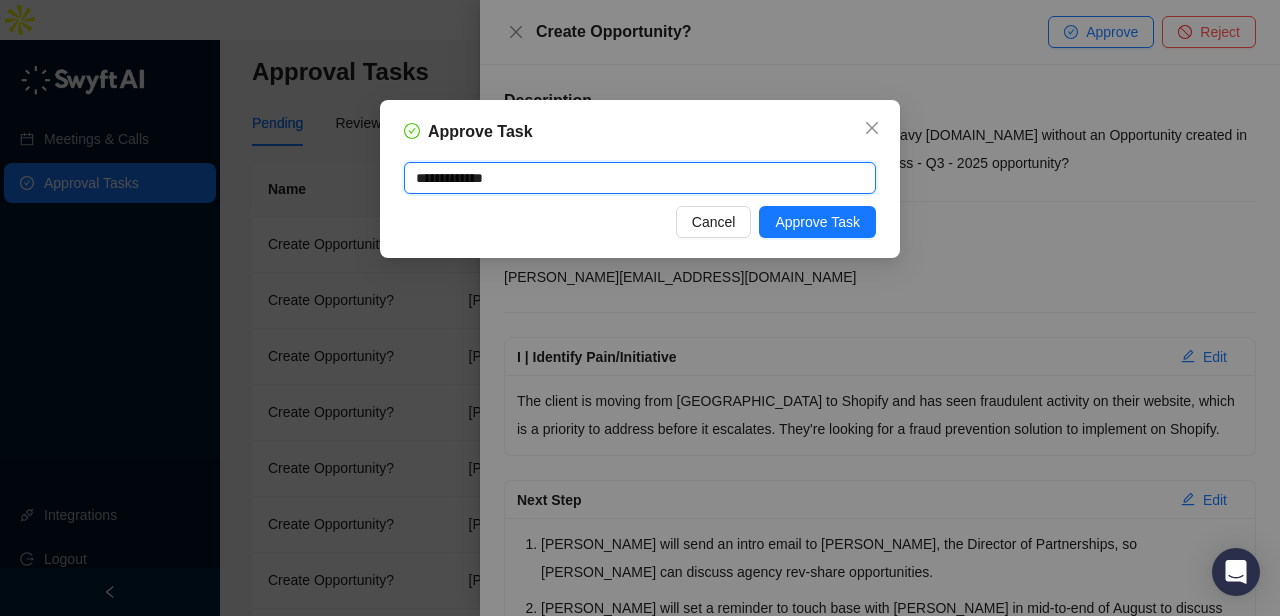type on "**********" 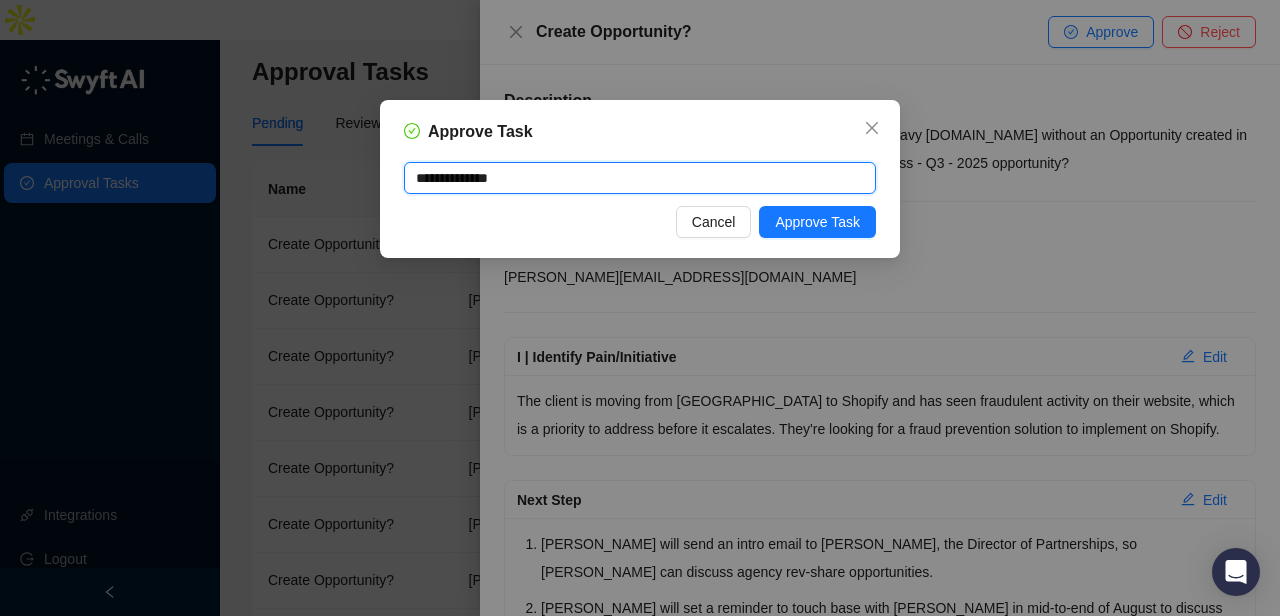 type on "**********" 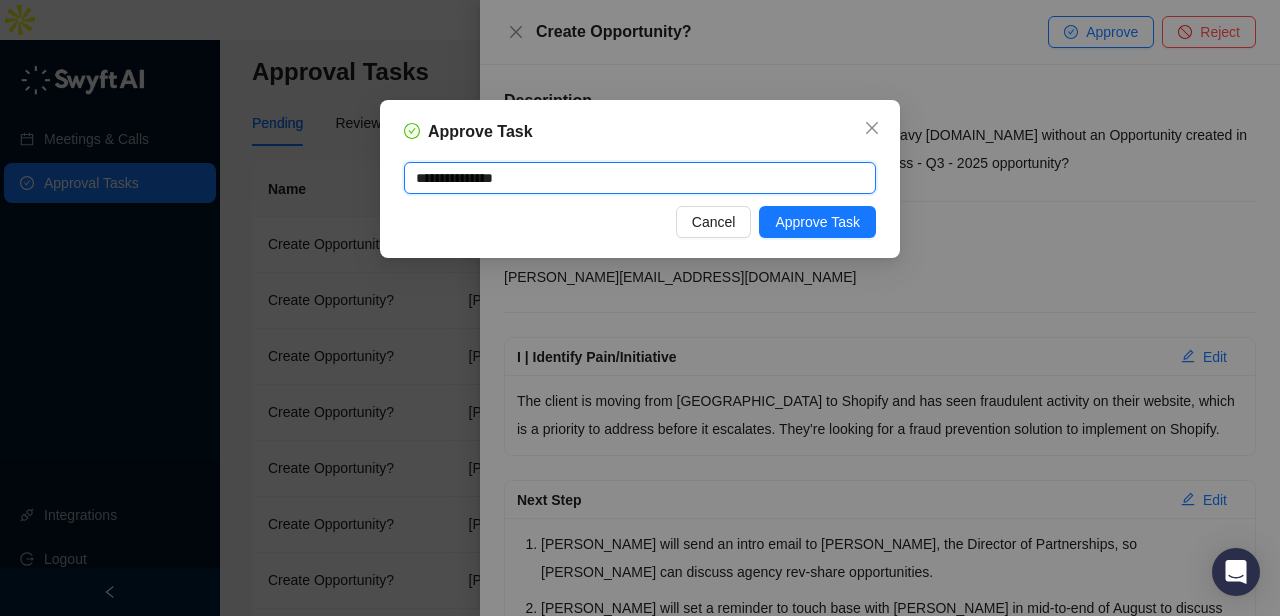 type on "**********" 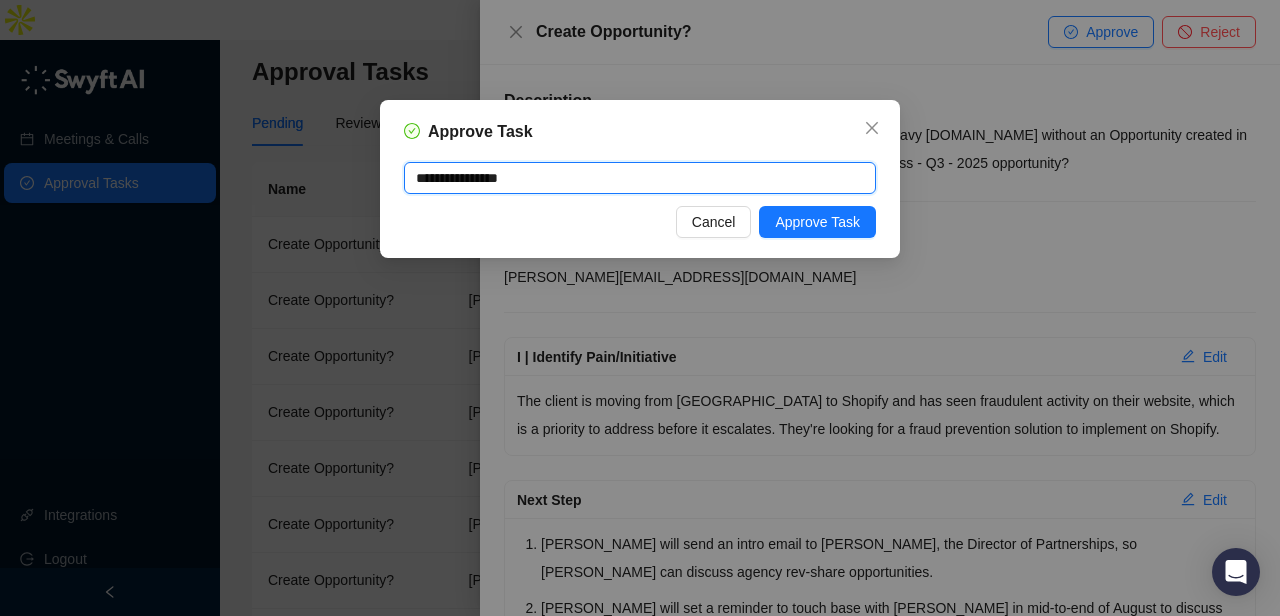 type on "**********" 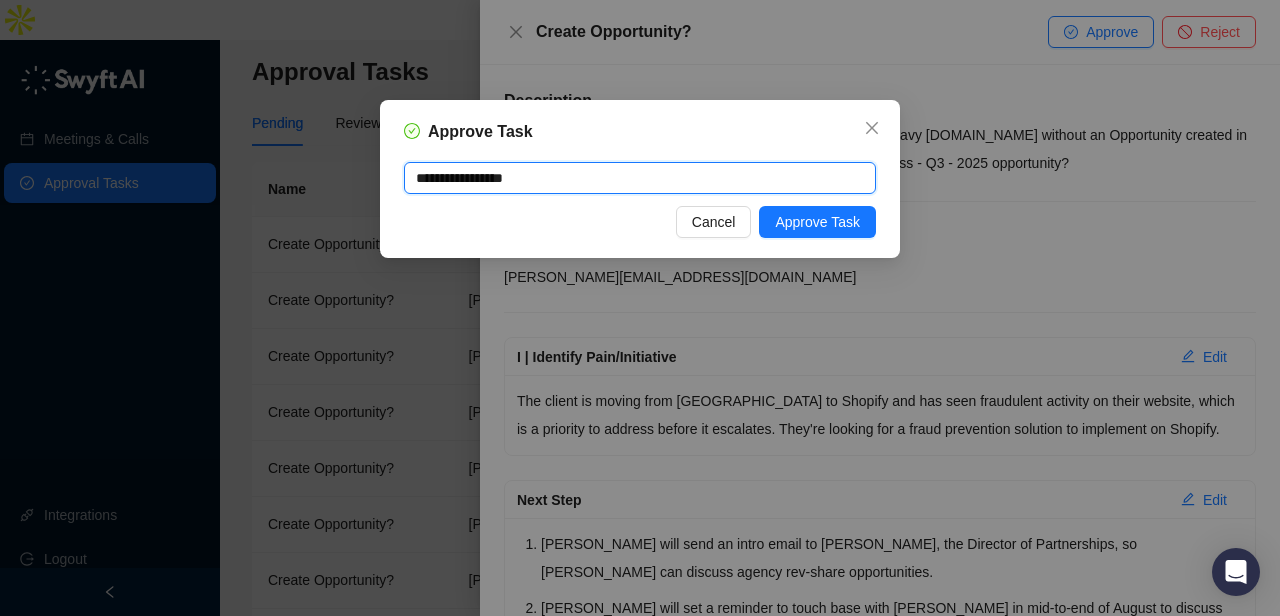 type on "**********" 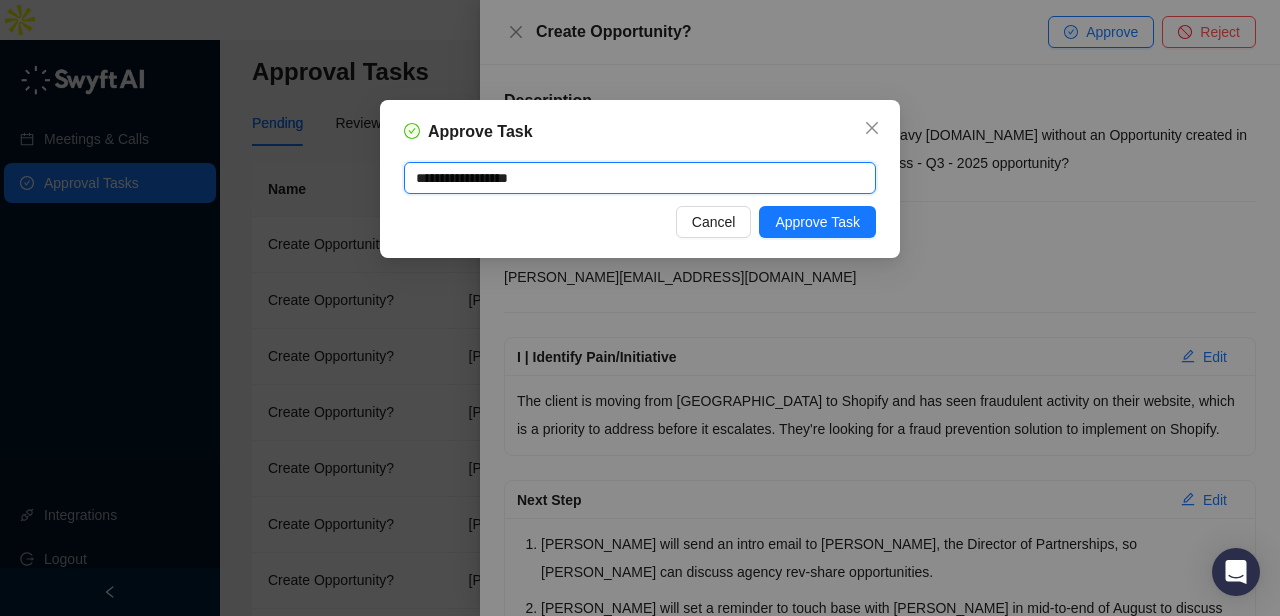type on "**********" 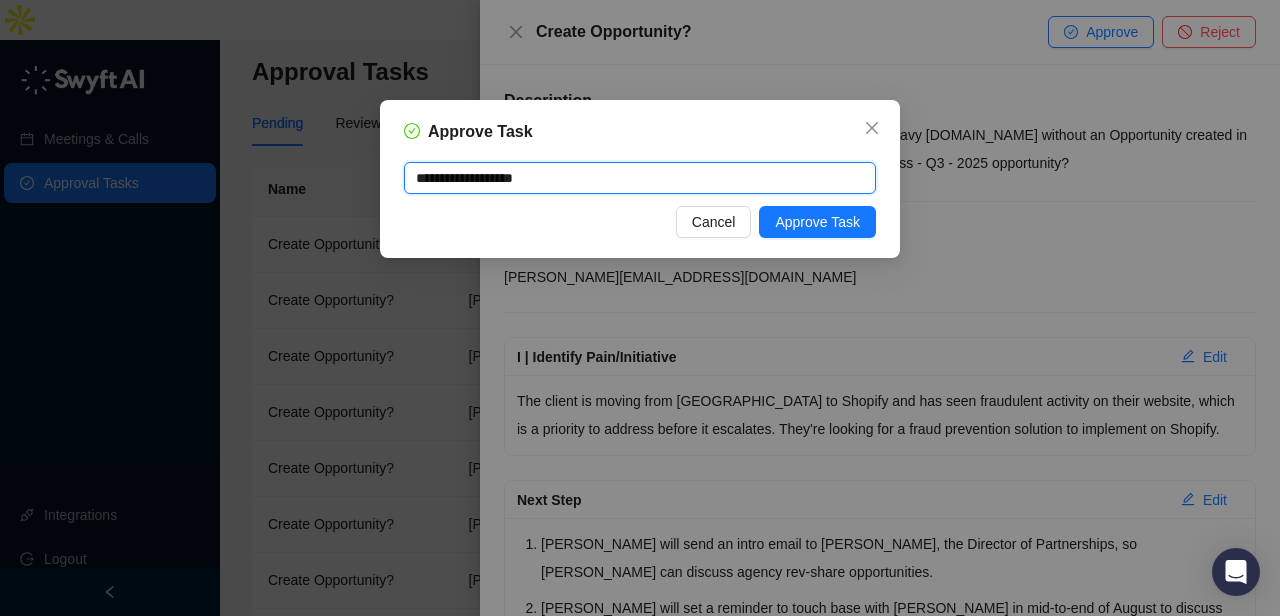 type on "**********" 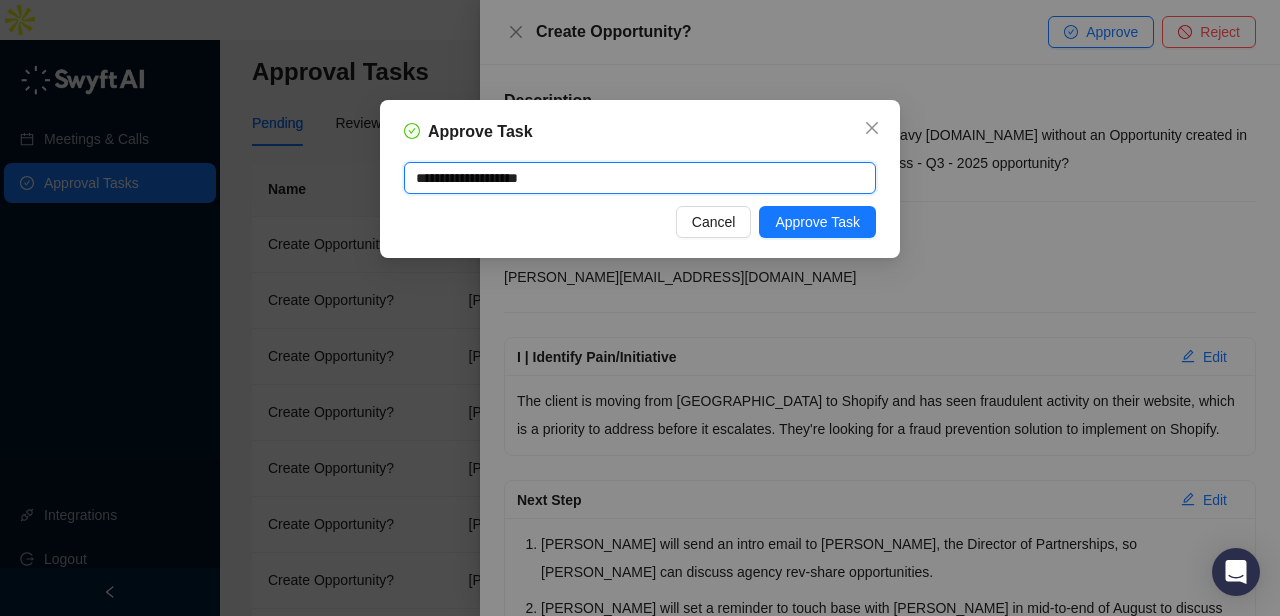 type on "**********" 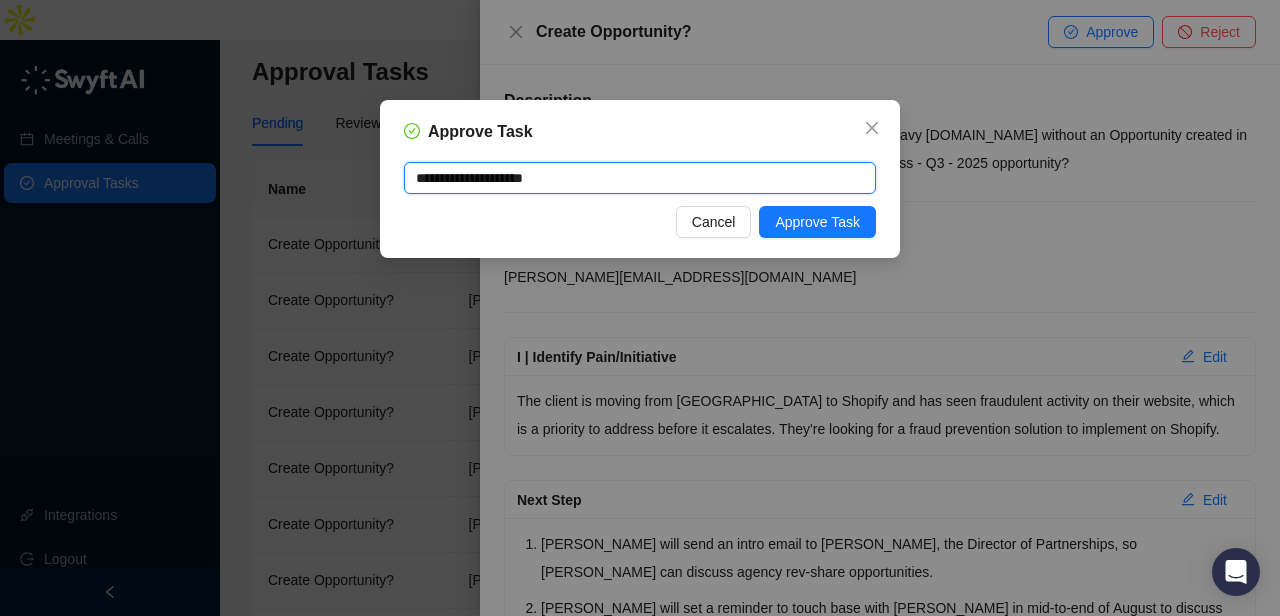 type on "**********" 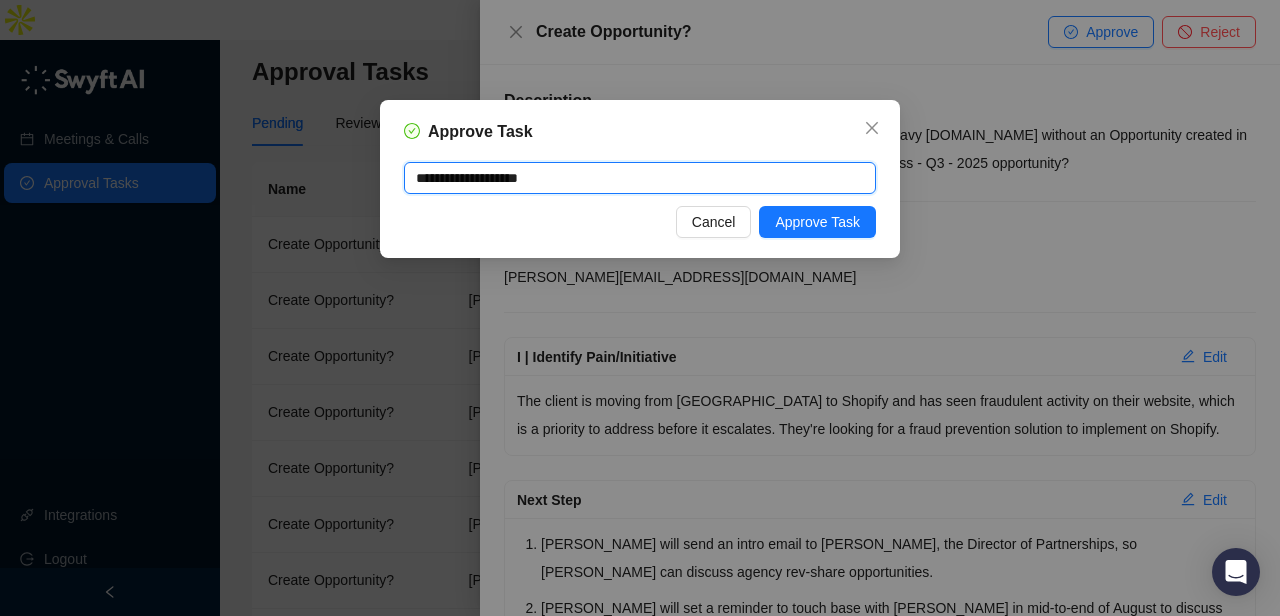 type on "**********" 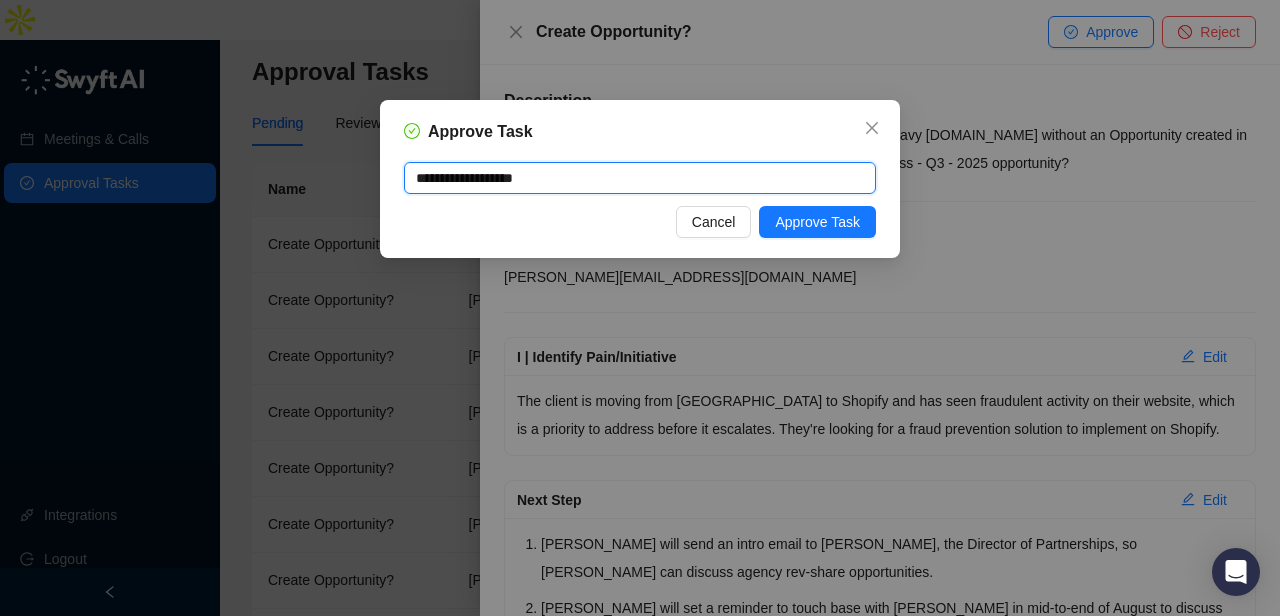 type on "**********" 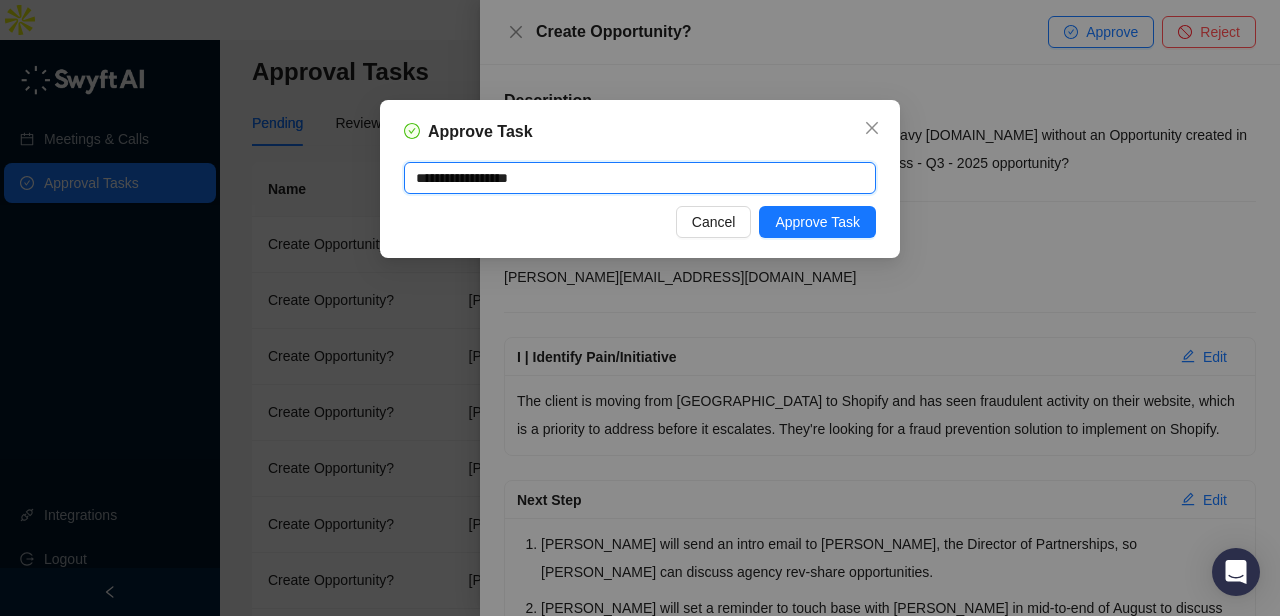 type on "**********" 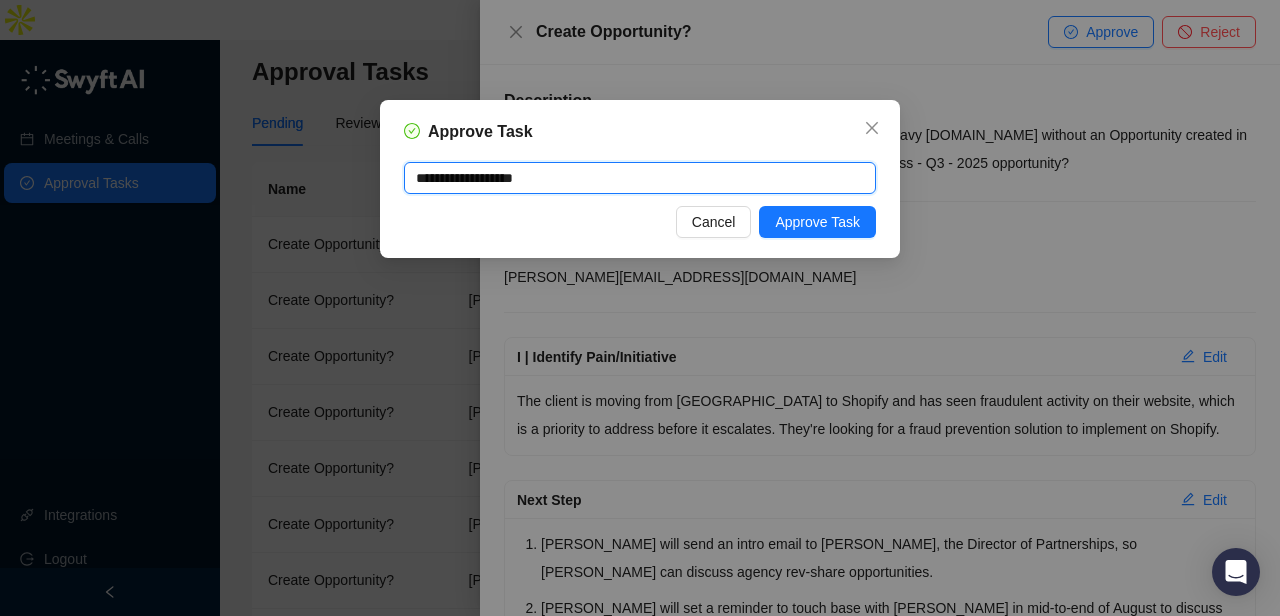 type on "**********" 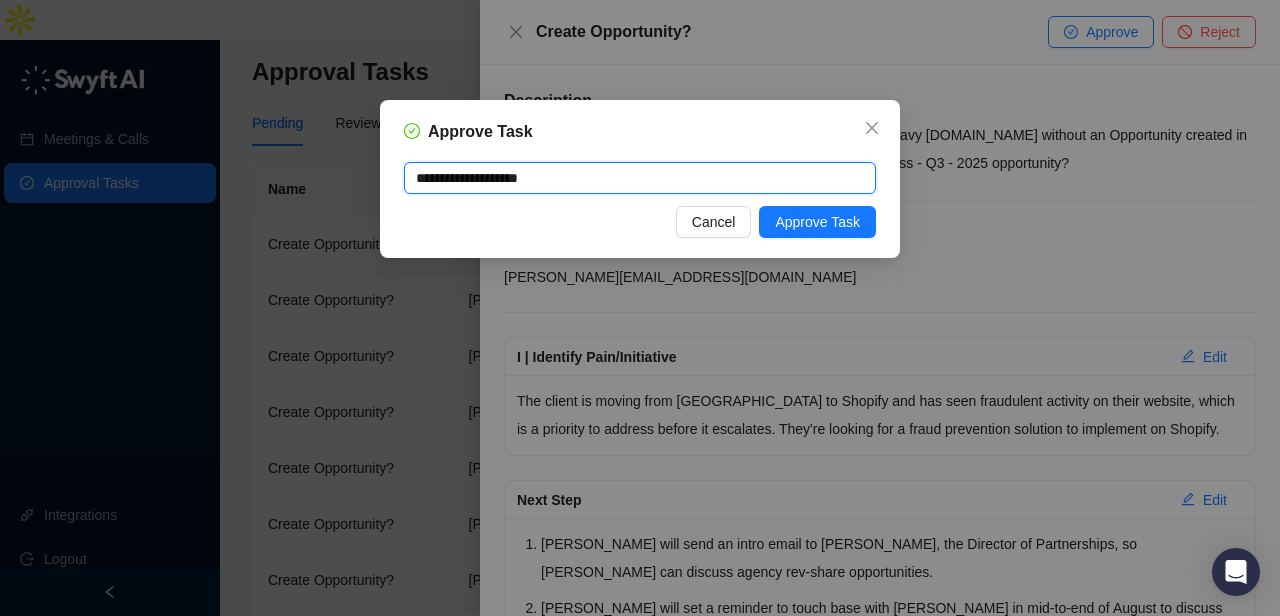 type on "**********" 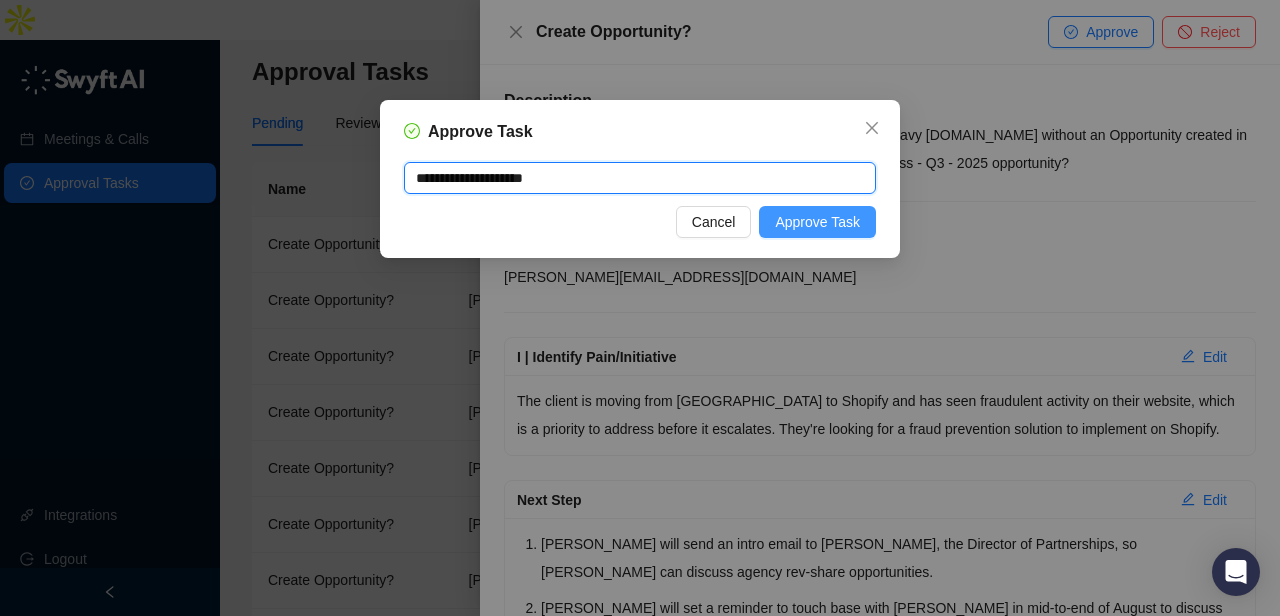 type on "**********" 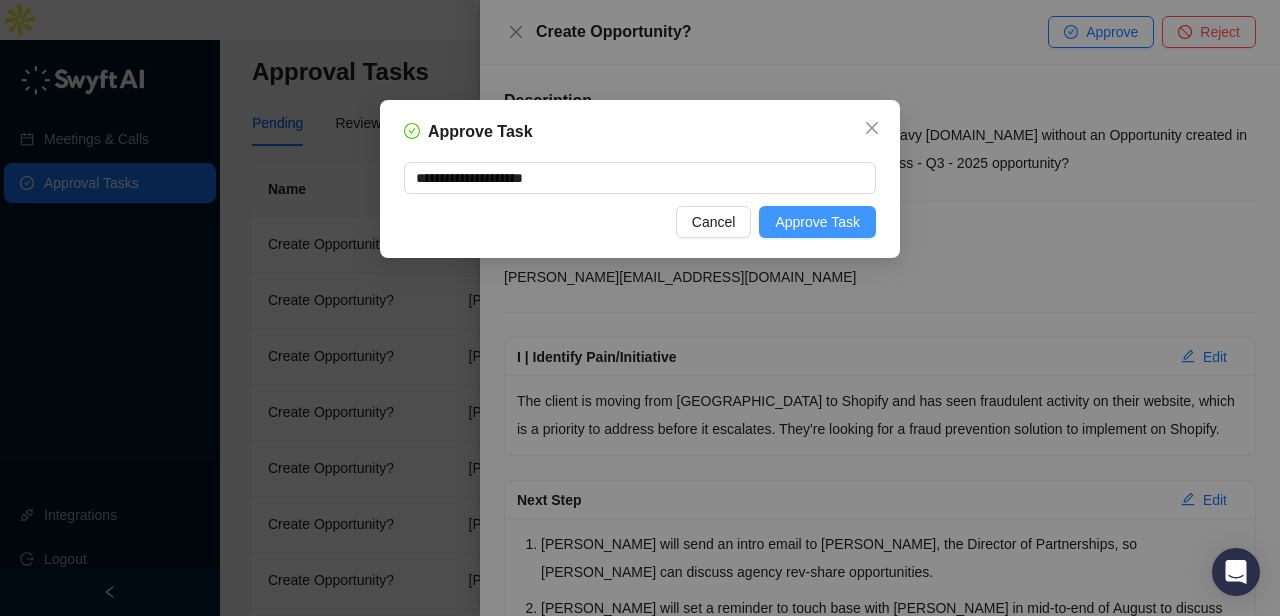 click on "Approve Task" at bounding box center (817, 222) 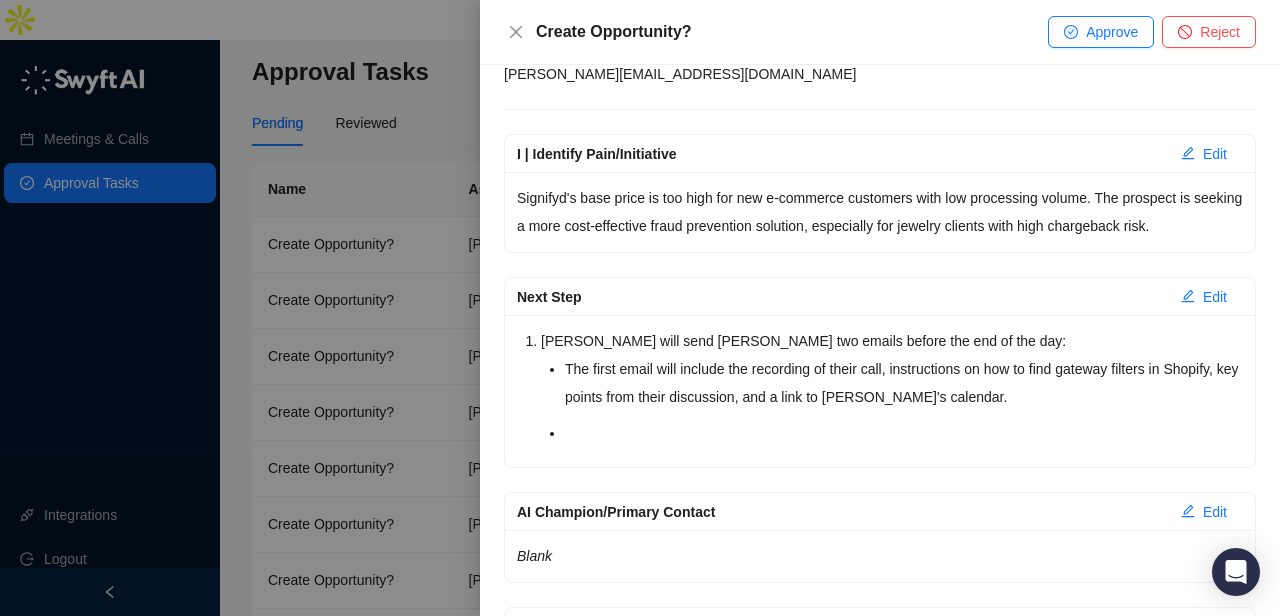 scroll, scrollTop: 0, scrollLeft: 0, axis: both 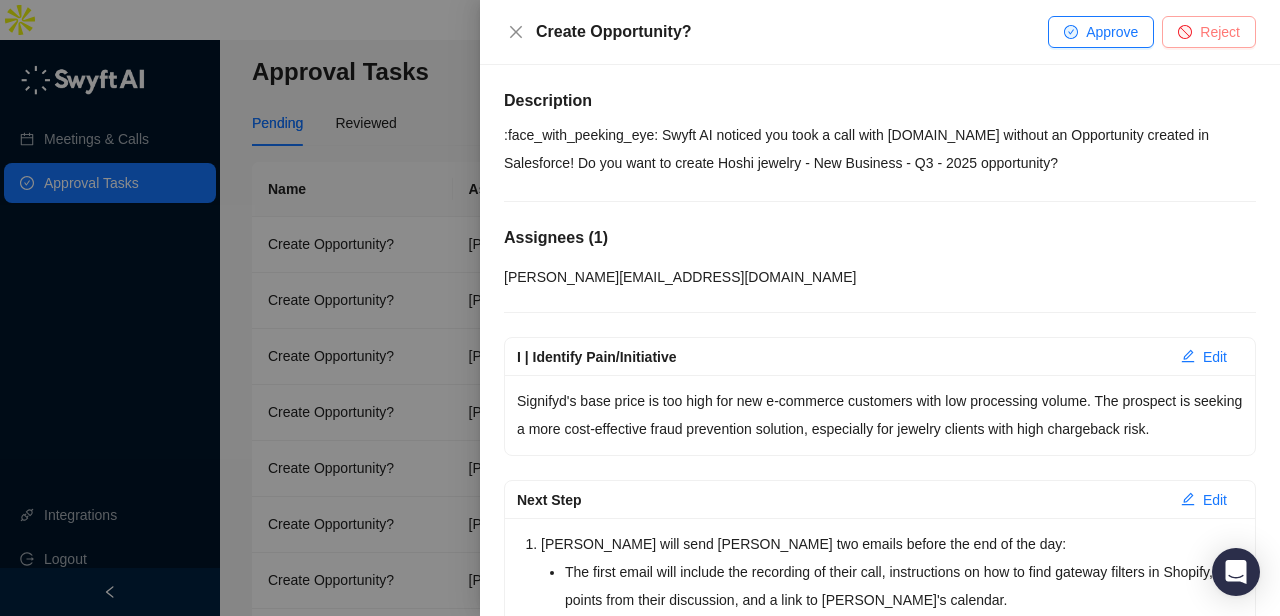 click on "Reject" at bounding box center (1209, 32) 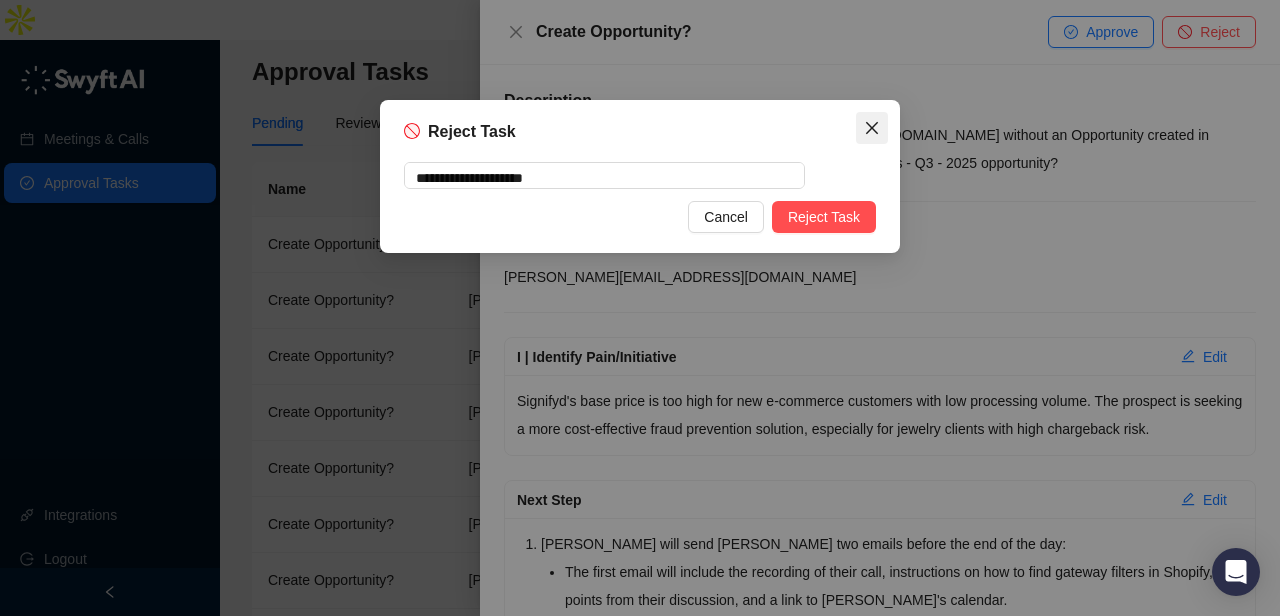 click 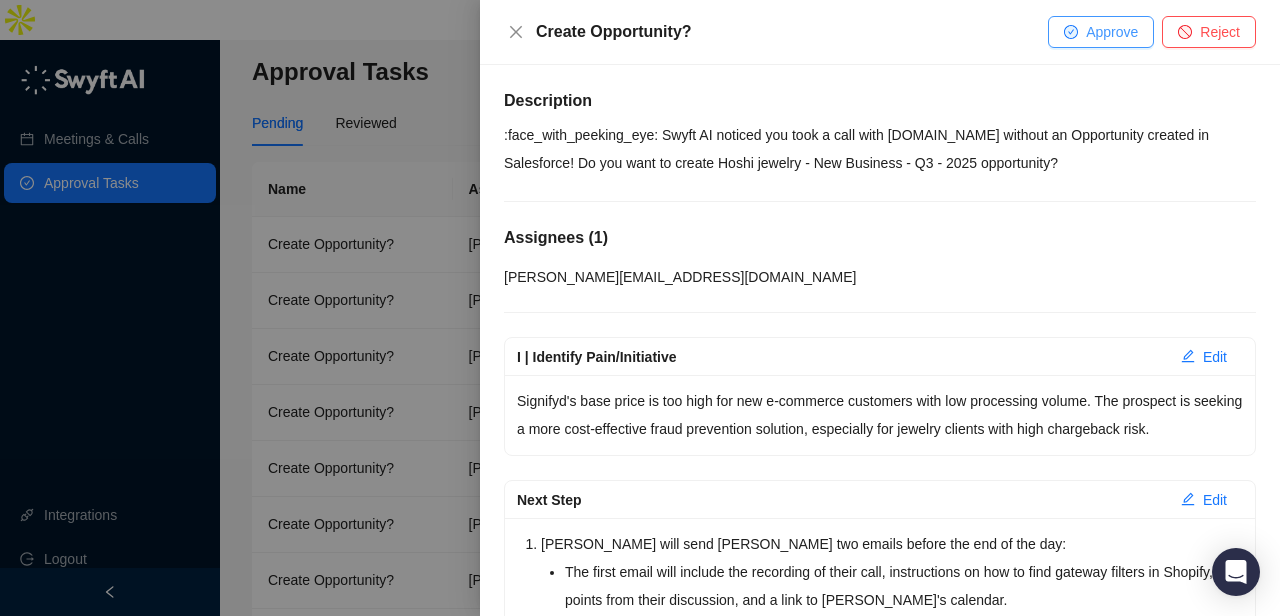click on "Approve" at bounding box center (1112, 32) 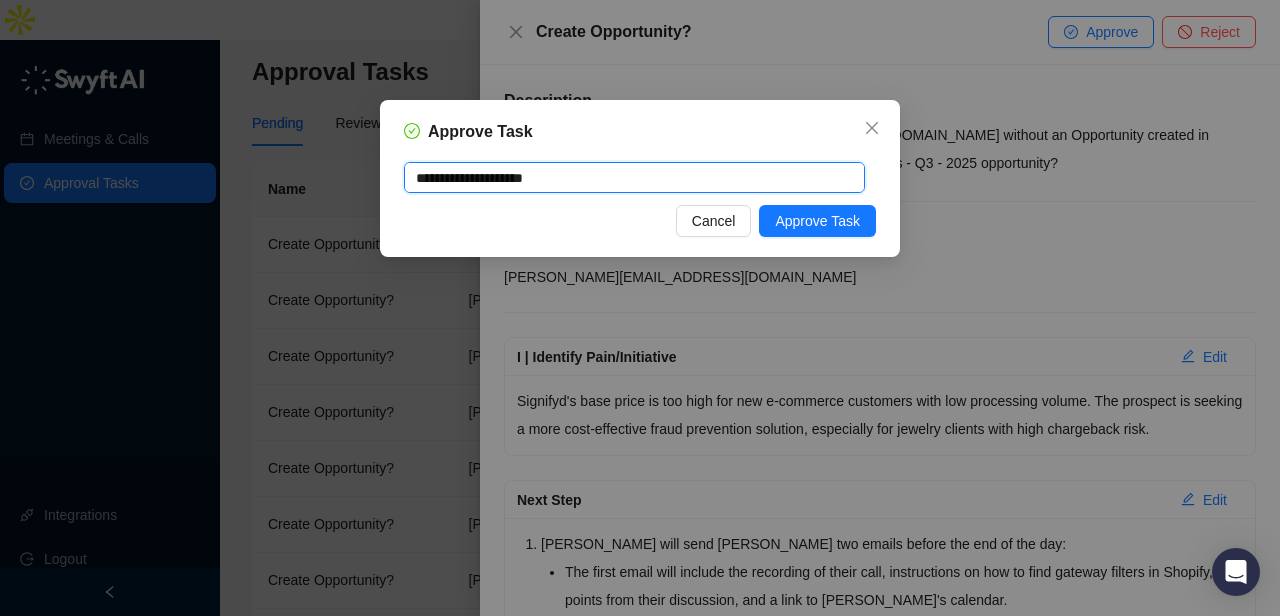 drag, startPoint x: 717, startPoint y: 183, endPoint x: 25, endPoint y: 183, distance: 692 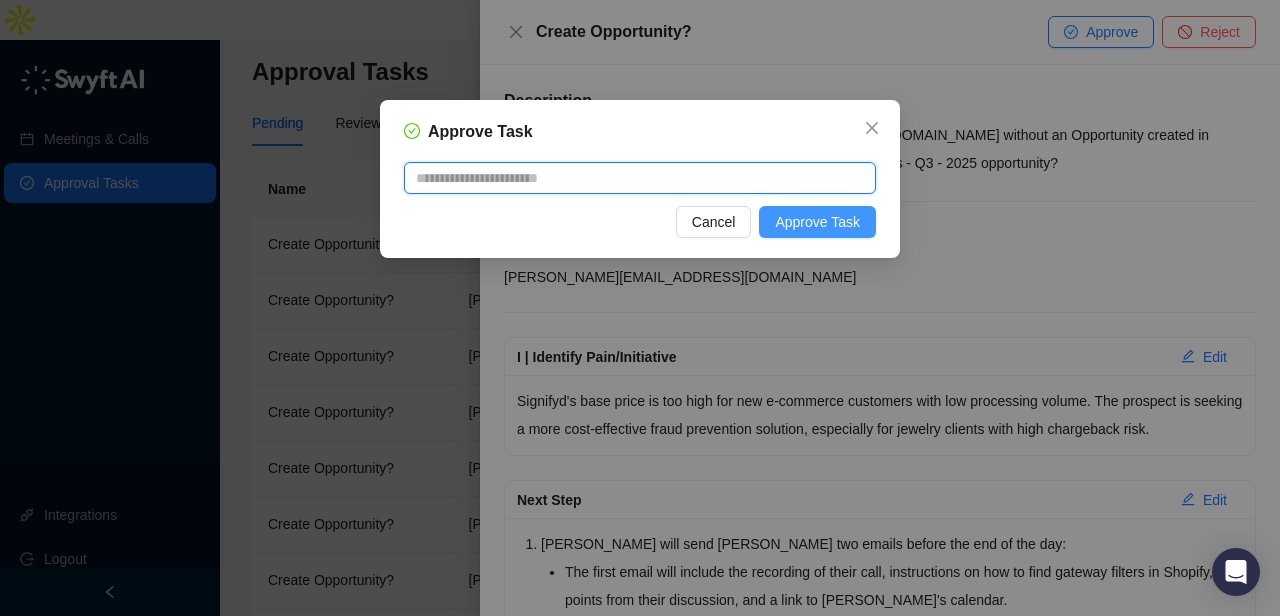 type 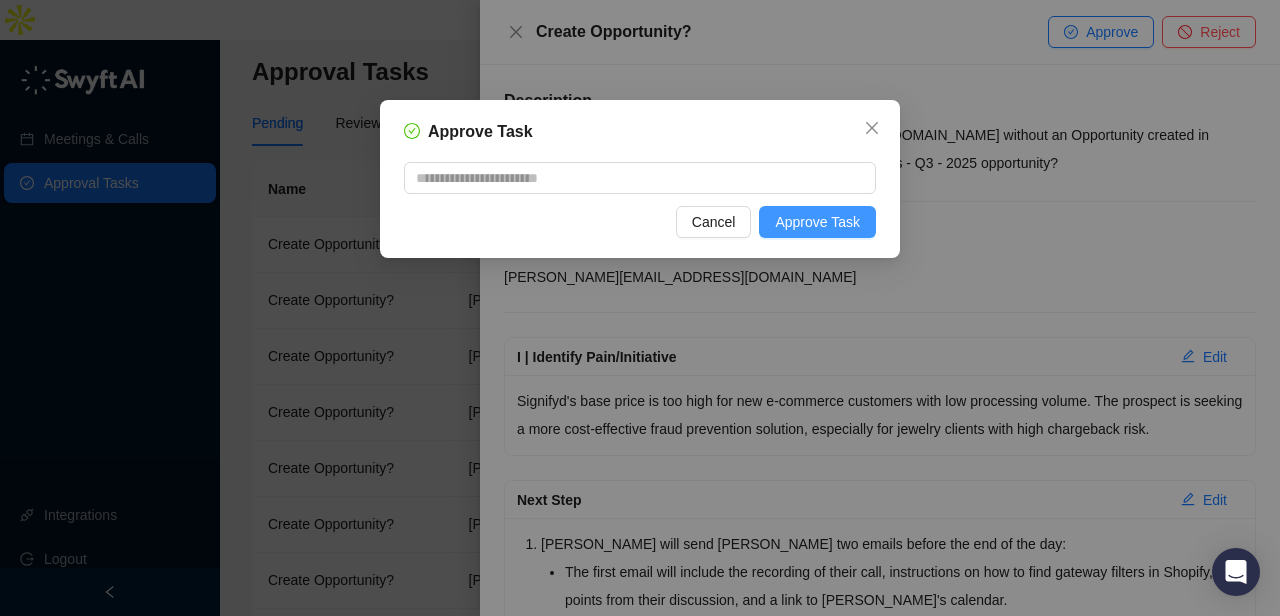 click on "Approve Task" at bounding box center (817, 222) 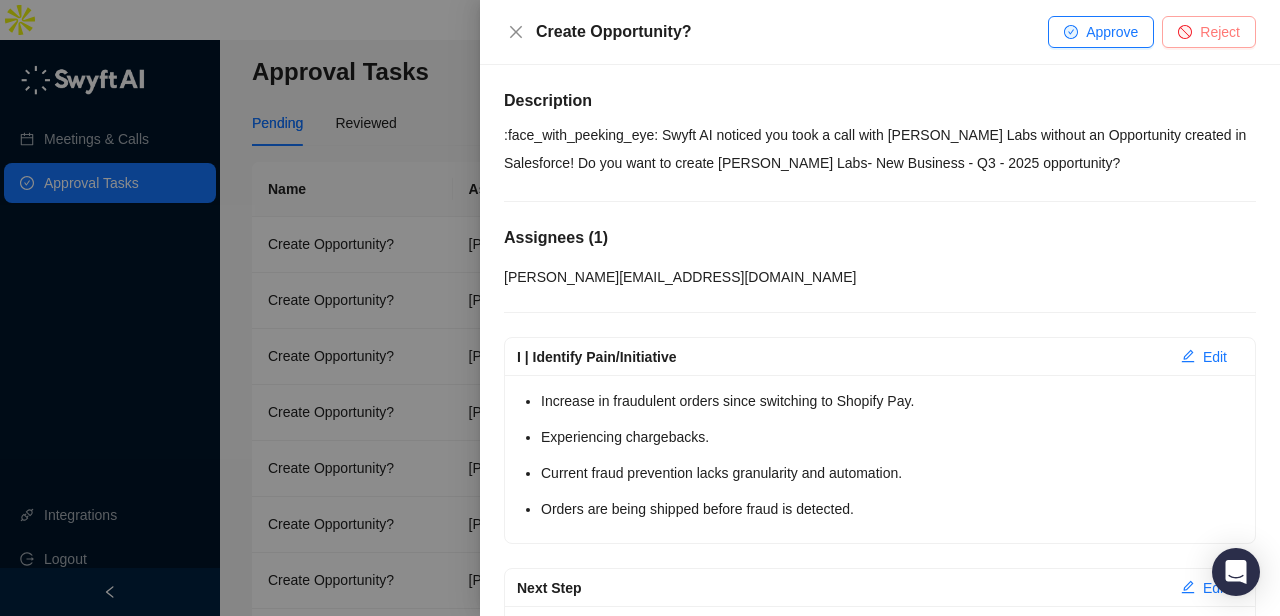 click 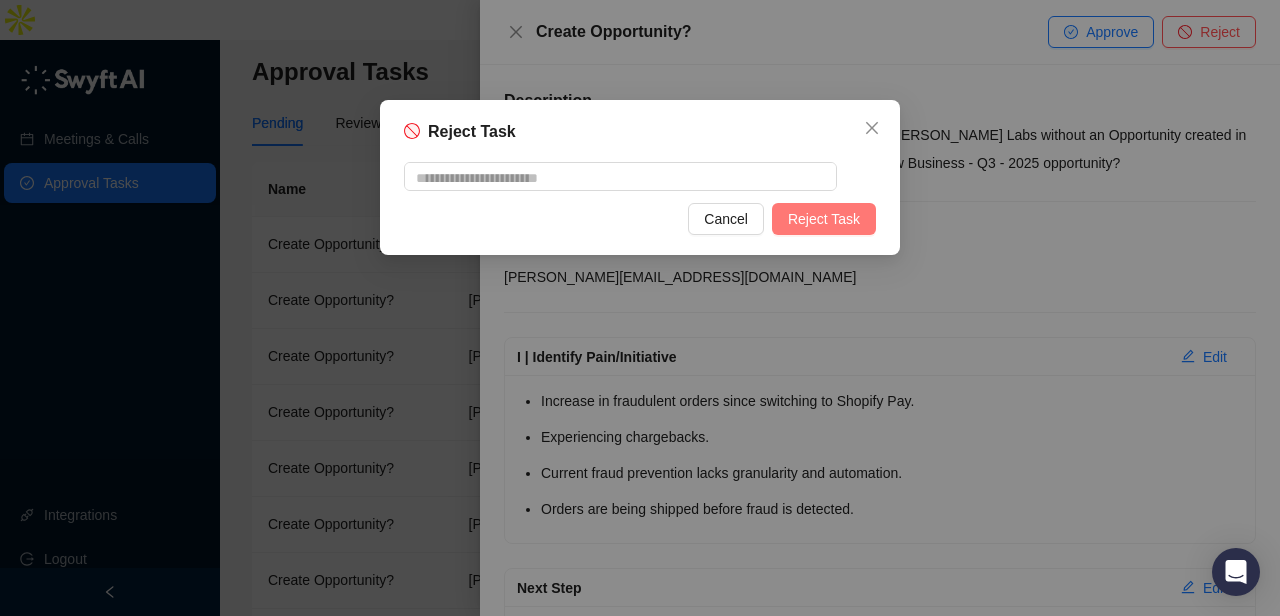 click on "Reject Task" at bounding box center (824, 219) 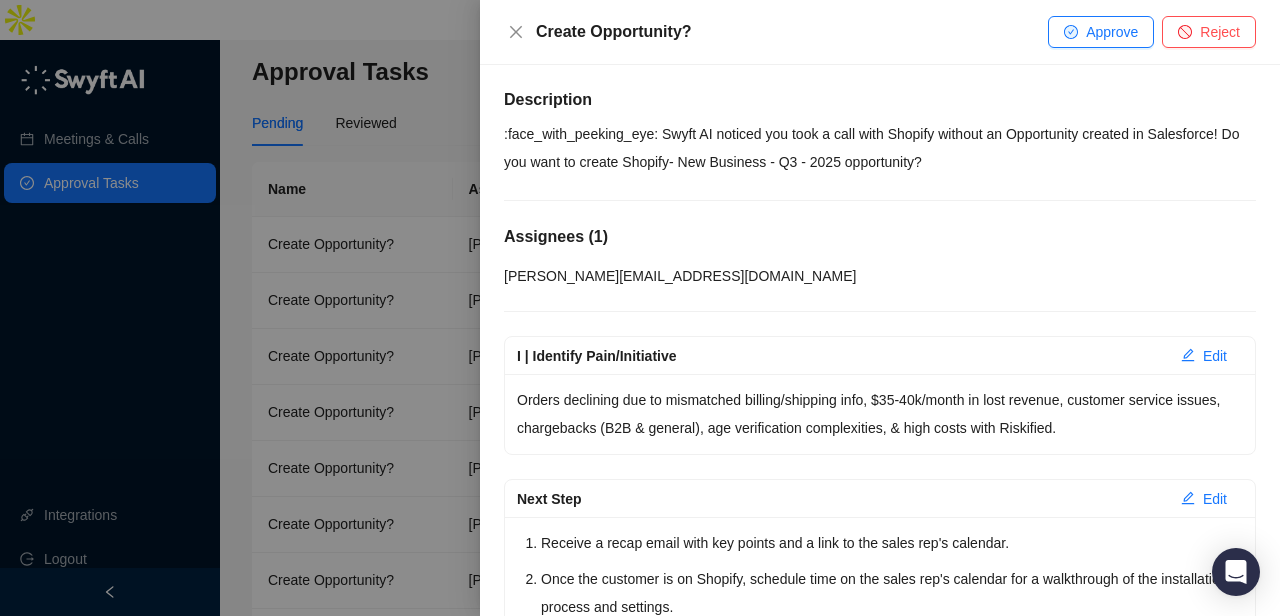 scroll, scrollTop: 0, scrollLeft: 0, axis: both 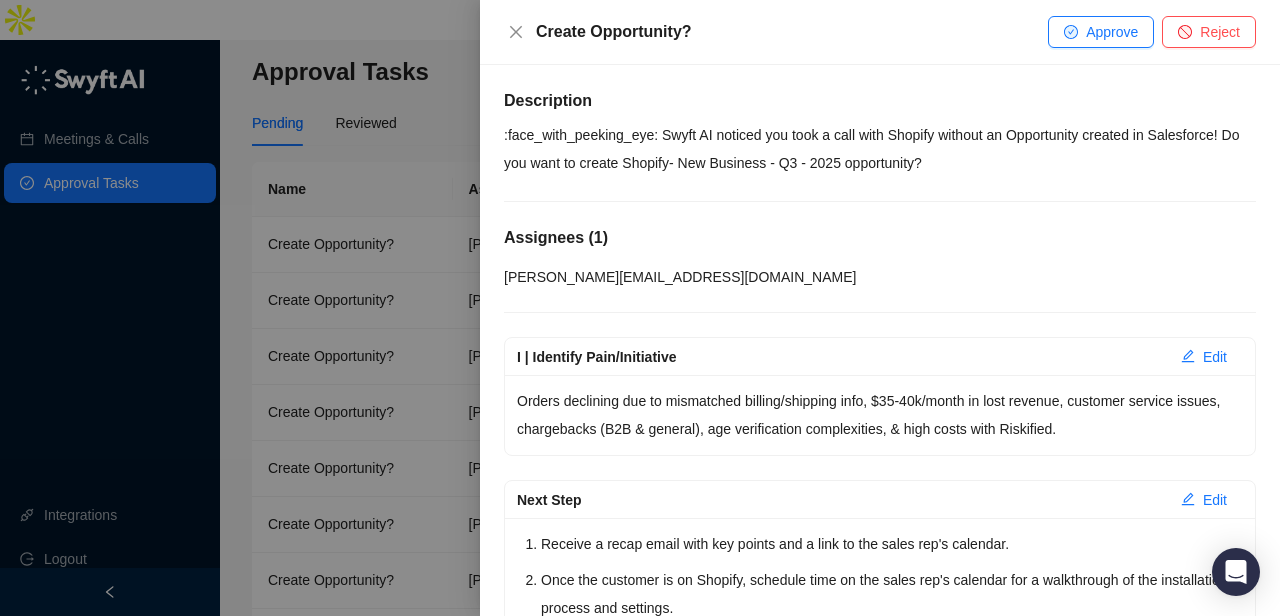 click at bounding box center (640, 308) 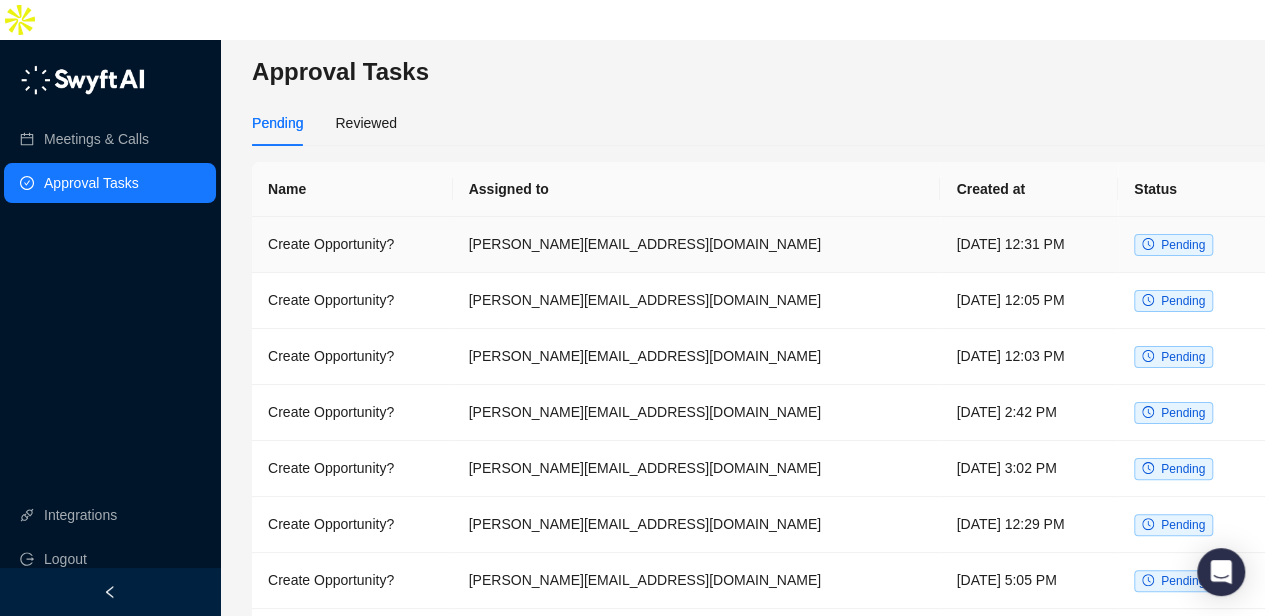 click on "[PERSON_NAME][EMAIL_ADDRESS][DOMAIN_NAME]" at bounding box center (697, 245) 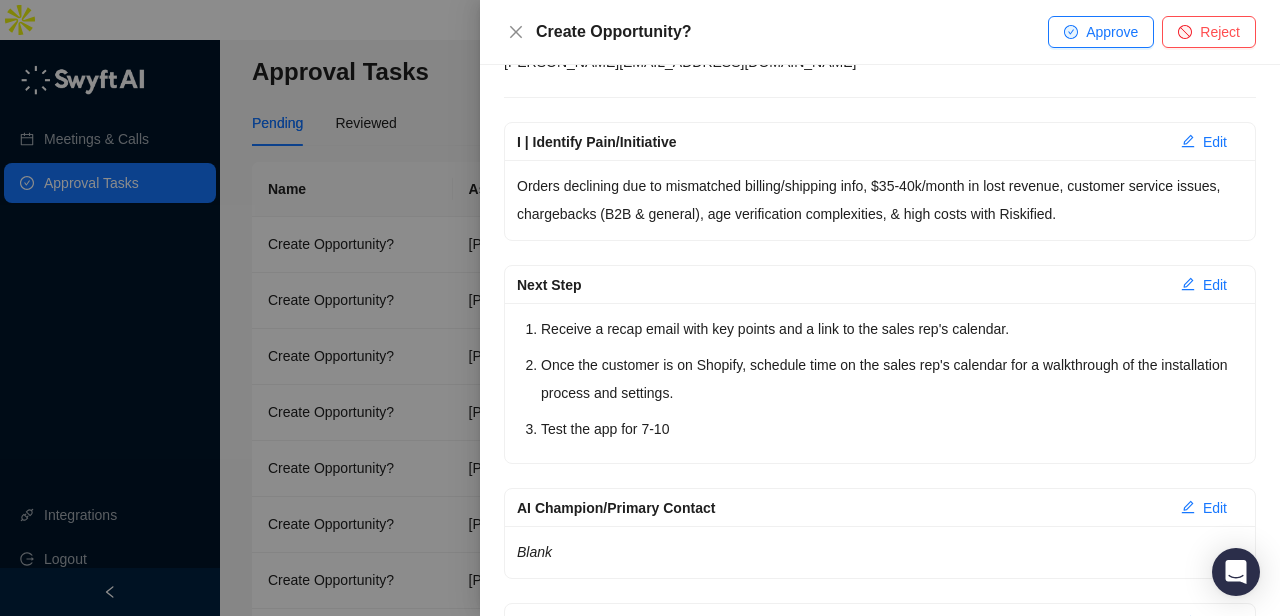 scroll, scrollTop: 0, scrollLeft: 0, axis: both 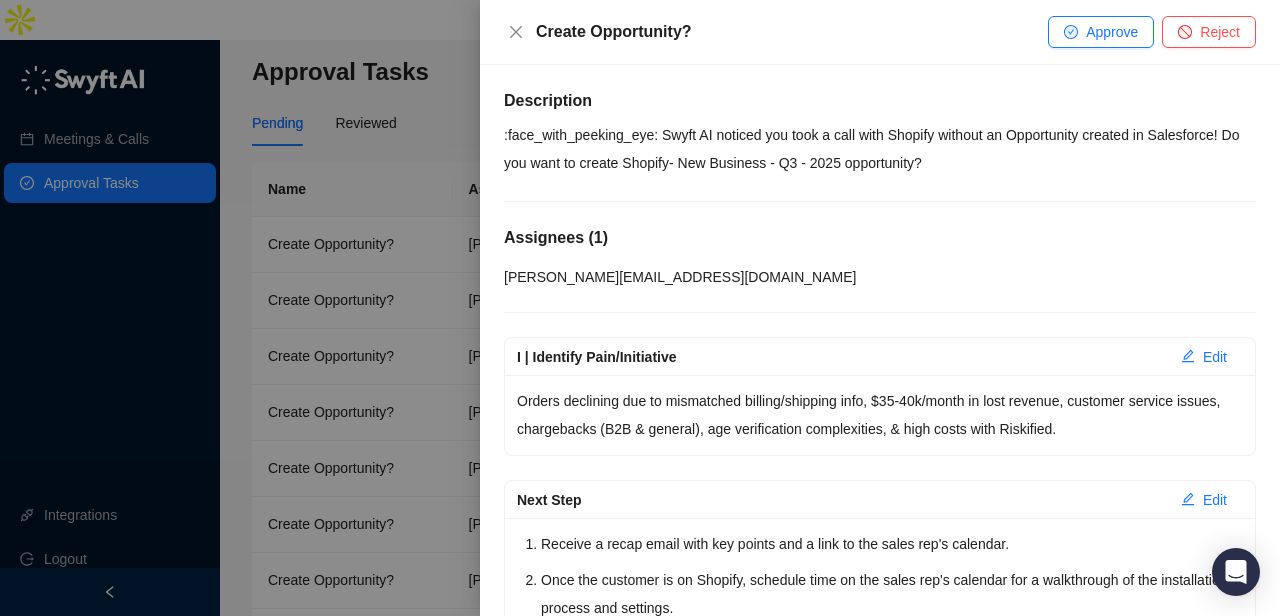click at bounding box center (640, 308) 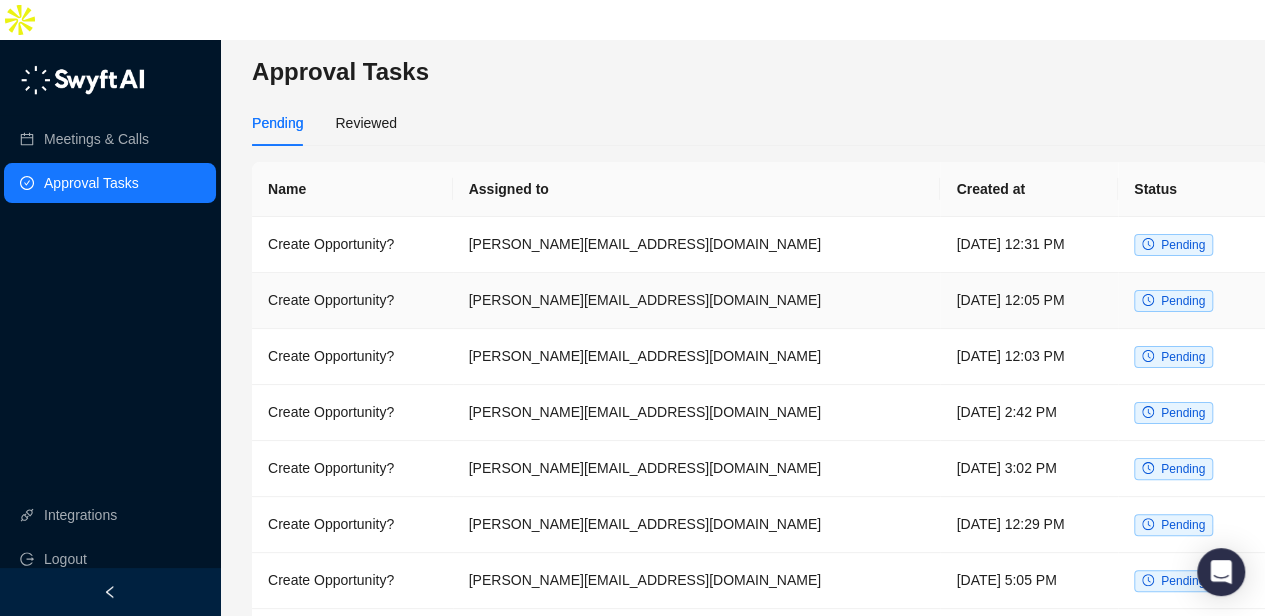 click on "[DATE] 12:05 PM" at bounding box center [1029, 301] 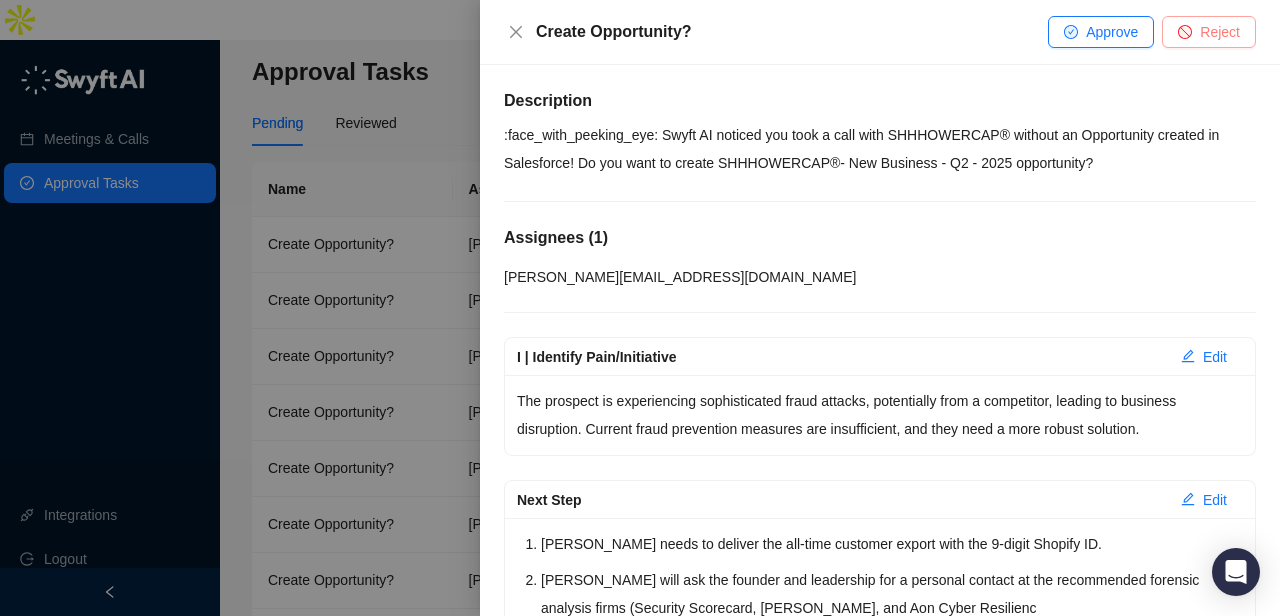 click on "Reject" at bounding box center (1209, 32) 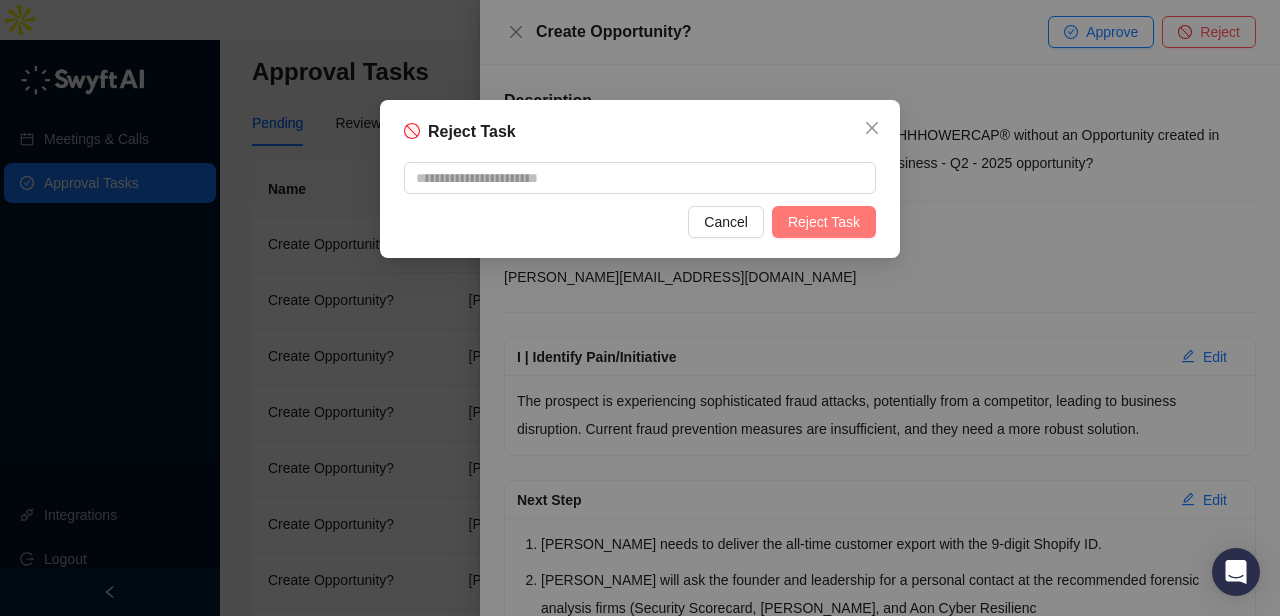 click on "Reject Task" at bounding box center [824, 222] 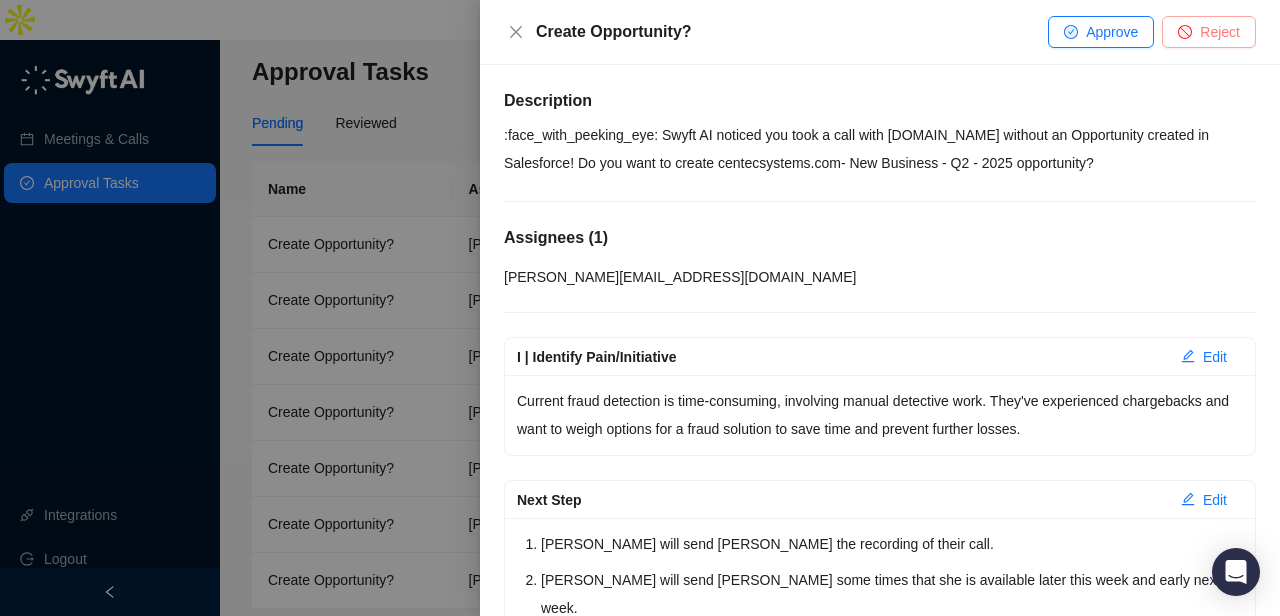 click on "Reject" at bounding box center [1220, 32] 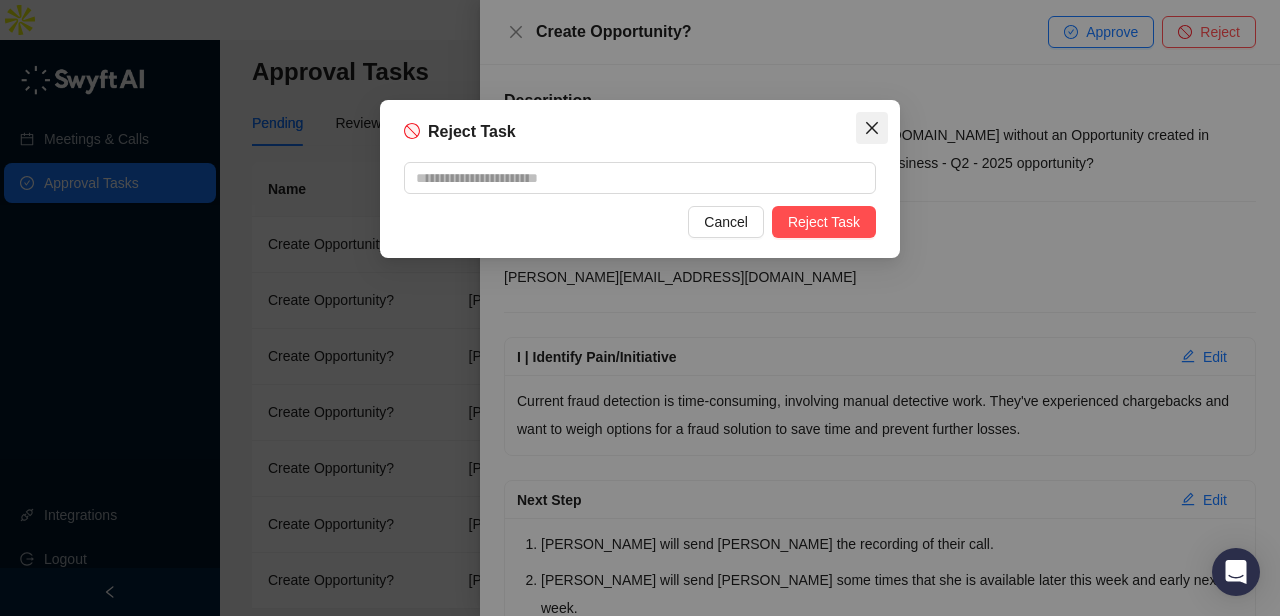 click 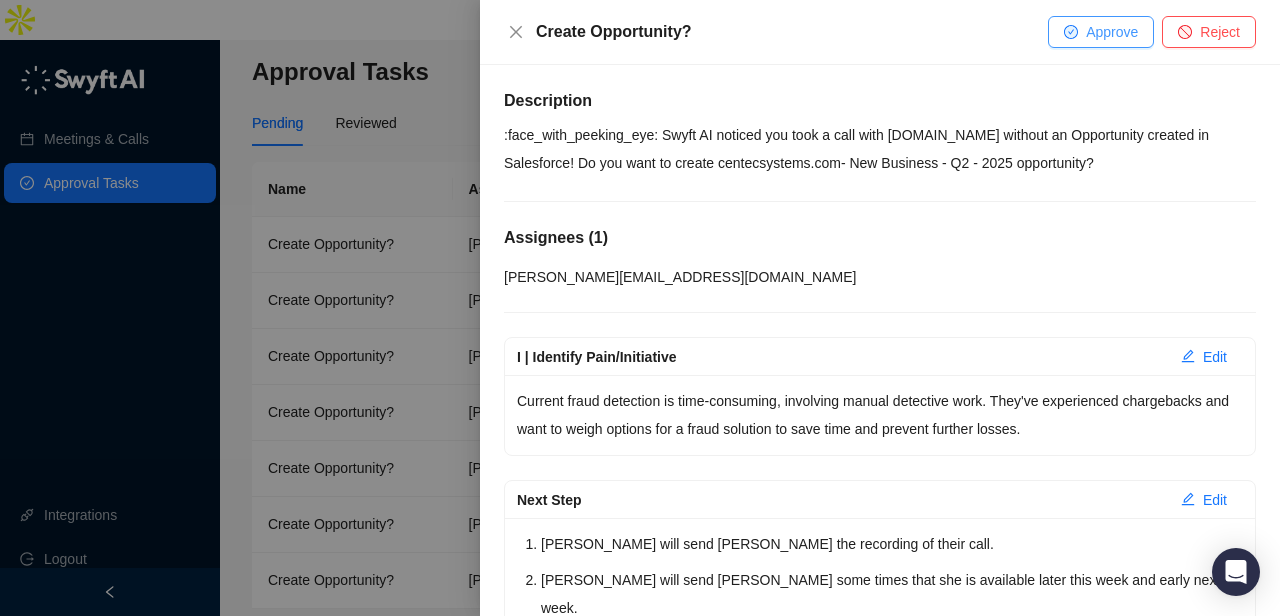 click on "Approve" at bounding box center (1112, 32) 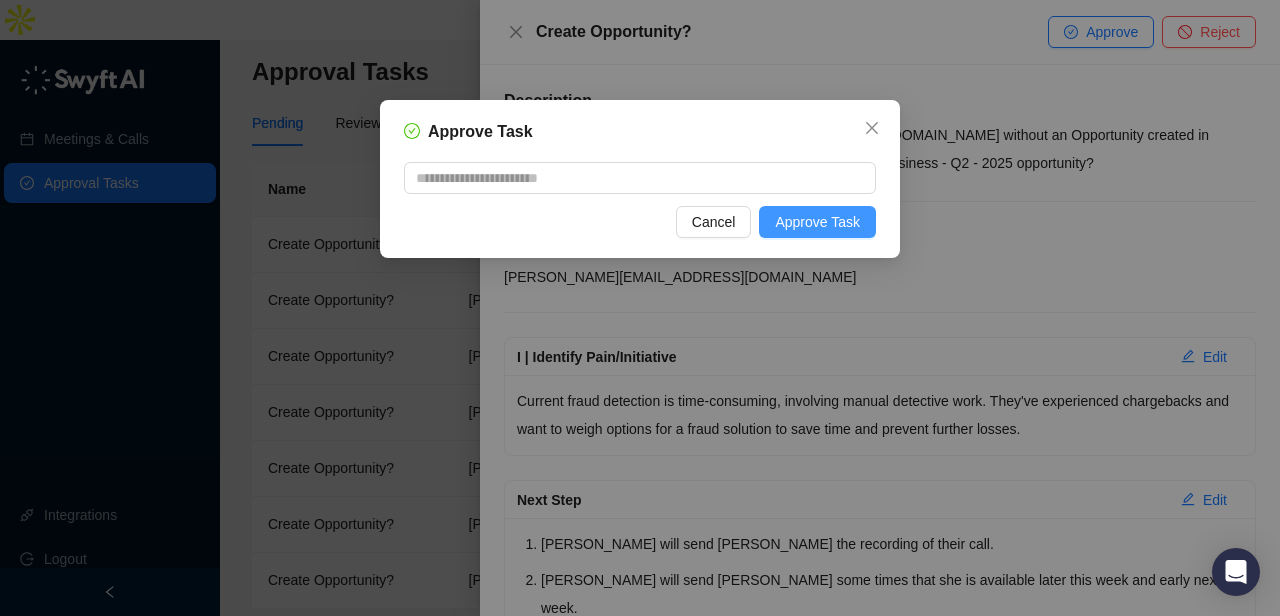 click on "Approve Task" at bounding box center [817, 222] 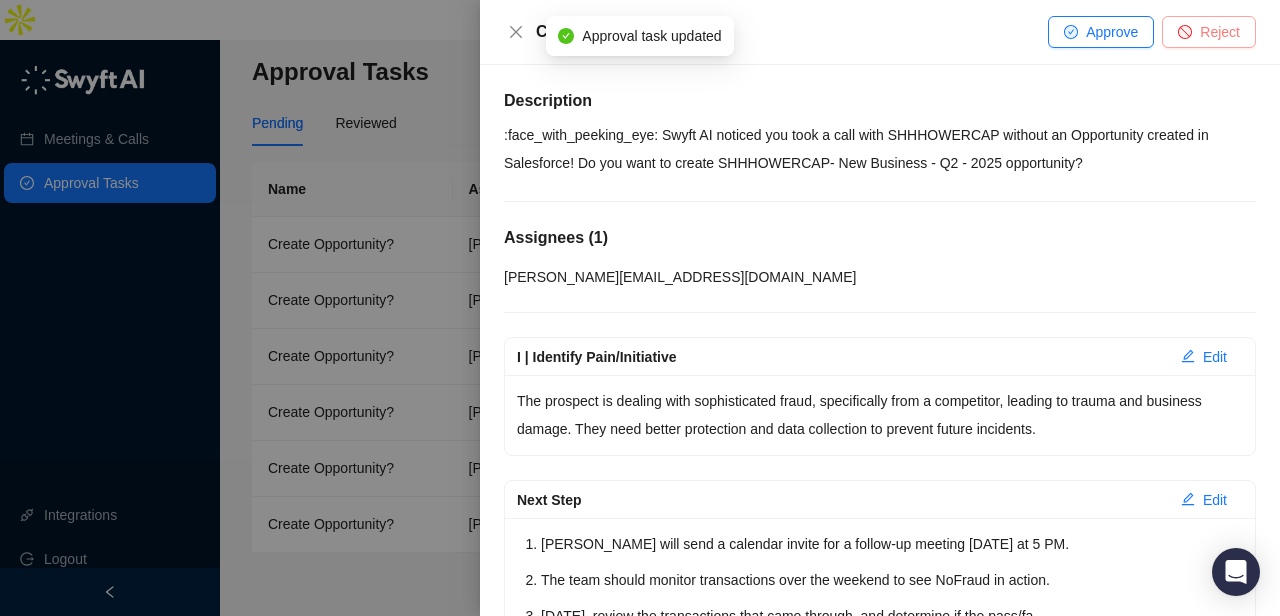 click on "Reject" at bounding box center [1220, 32] 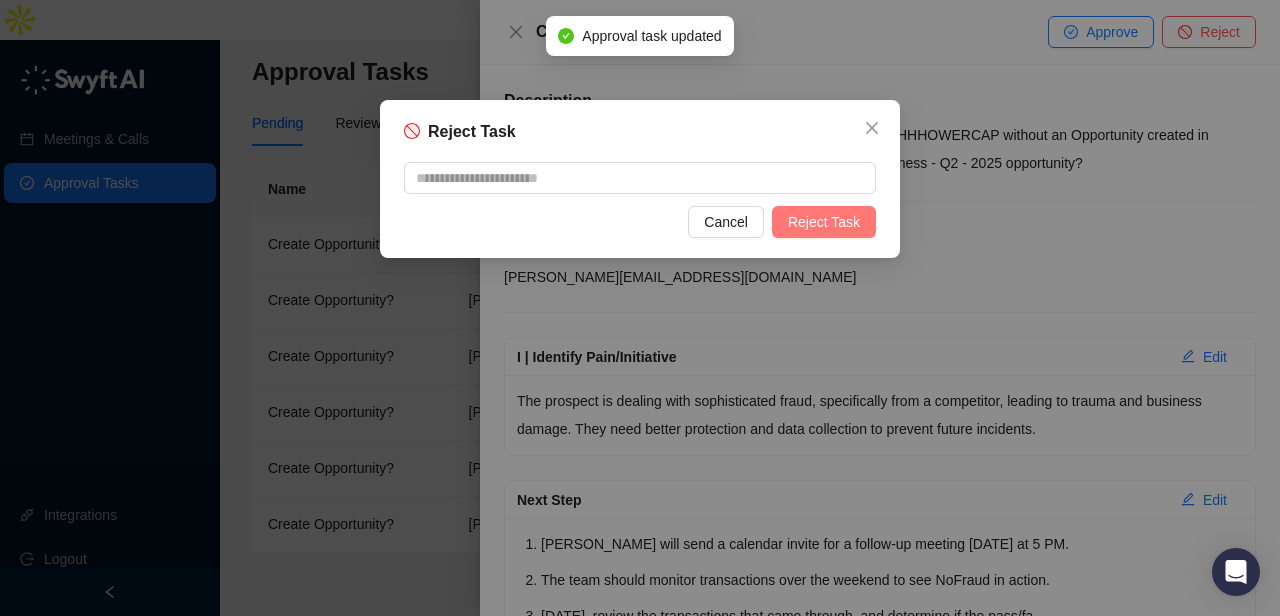 click on "Reject Task" at bounding box center [824, 222] 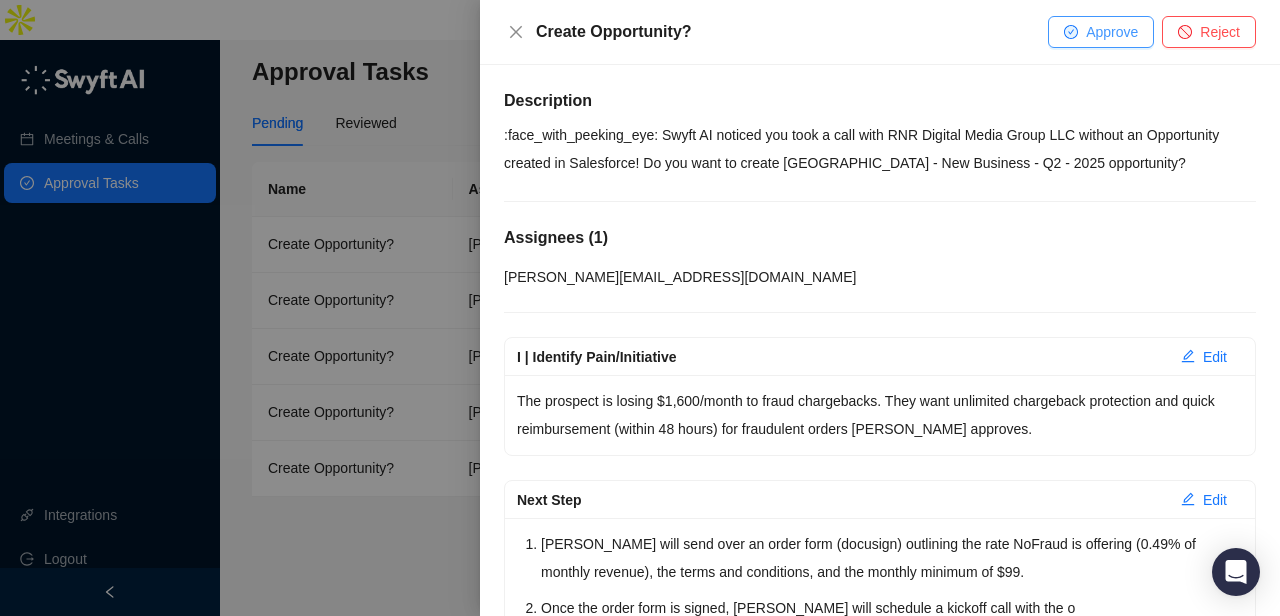 click on "Approve" at bounding box center (1101, 32) 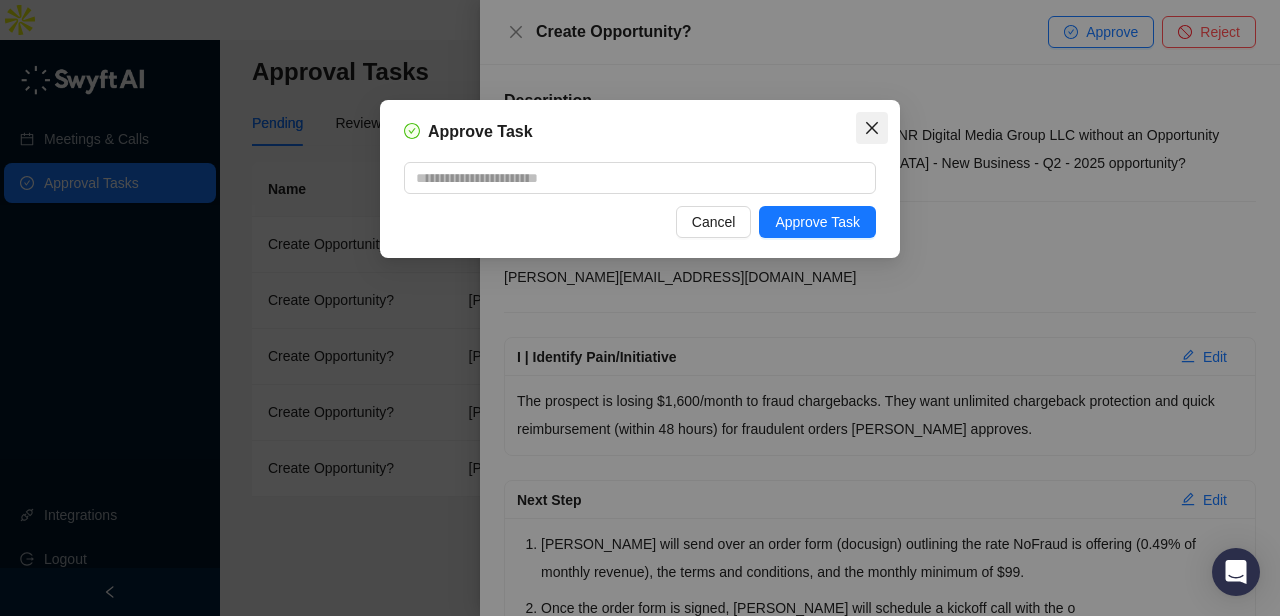 click 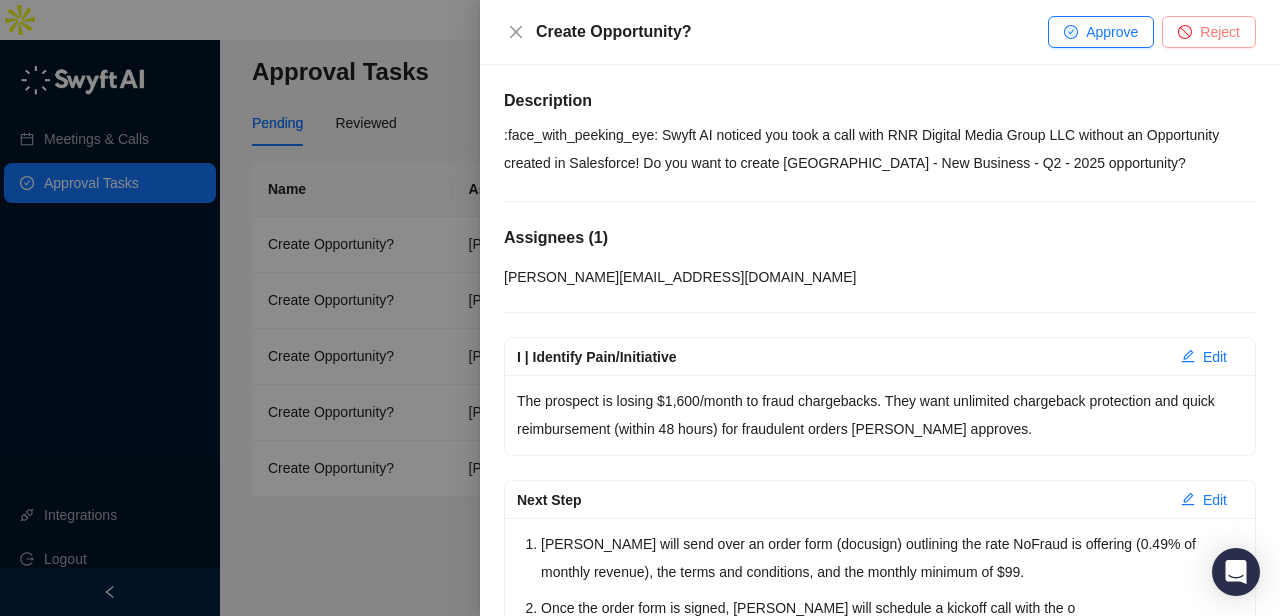 click on "Reject" at bounding box center [1220, 32] 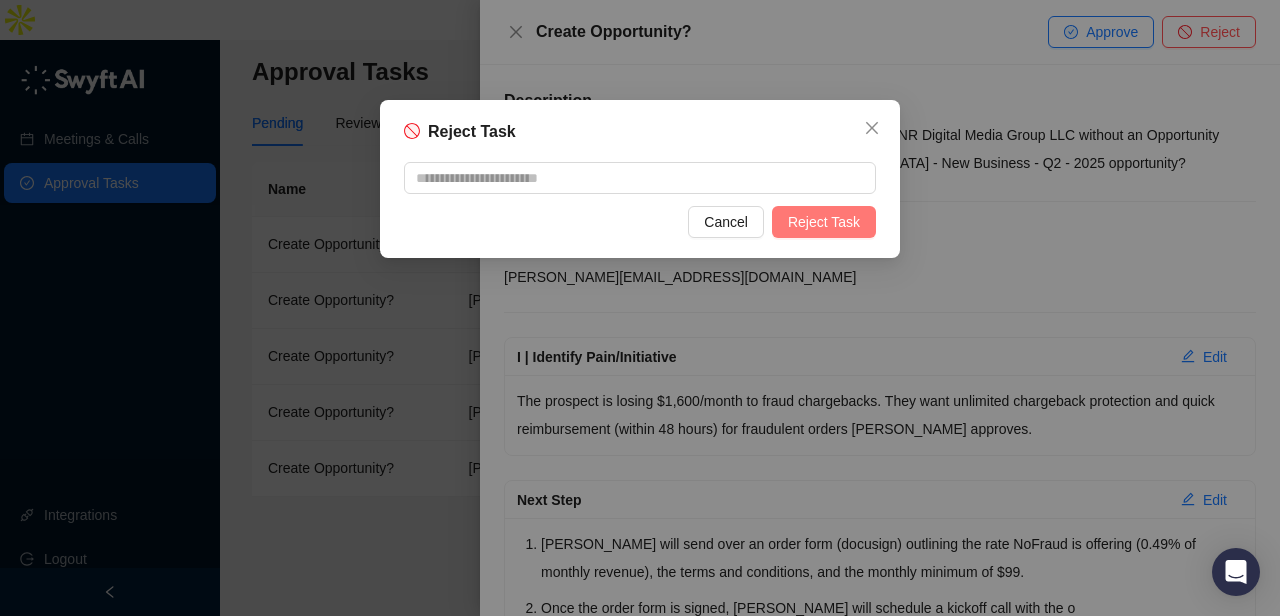 click on "Reject Task" at bounding box center (824, 222) 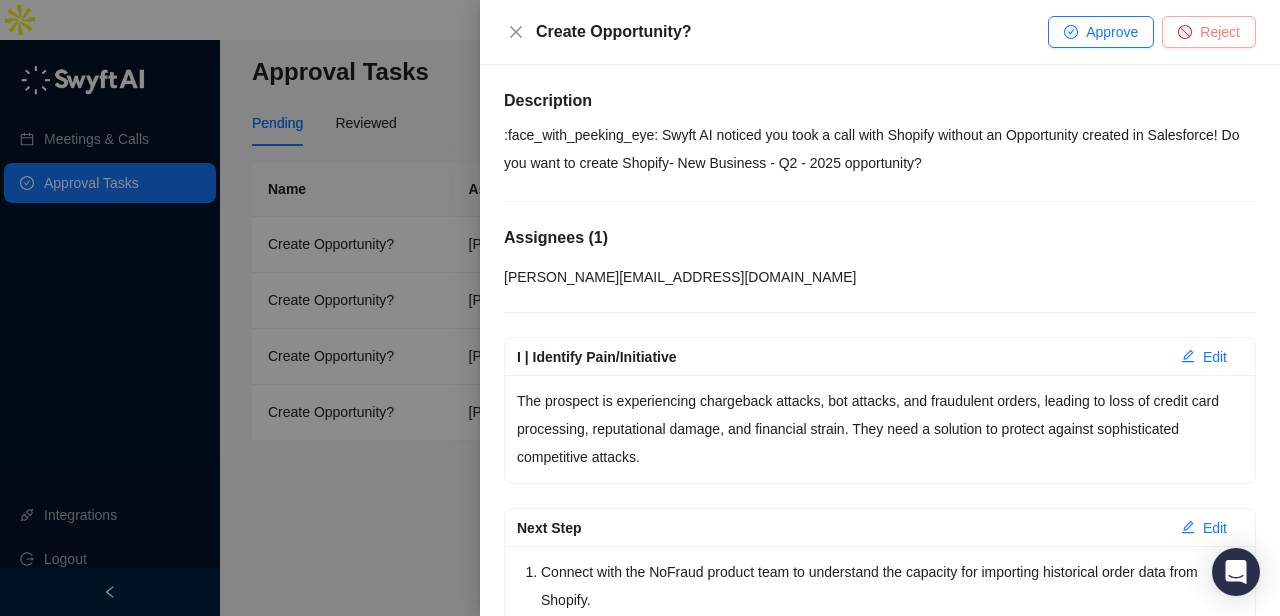 click 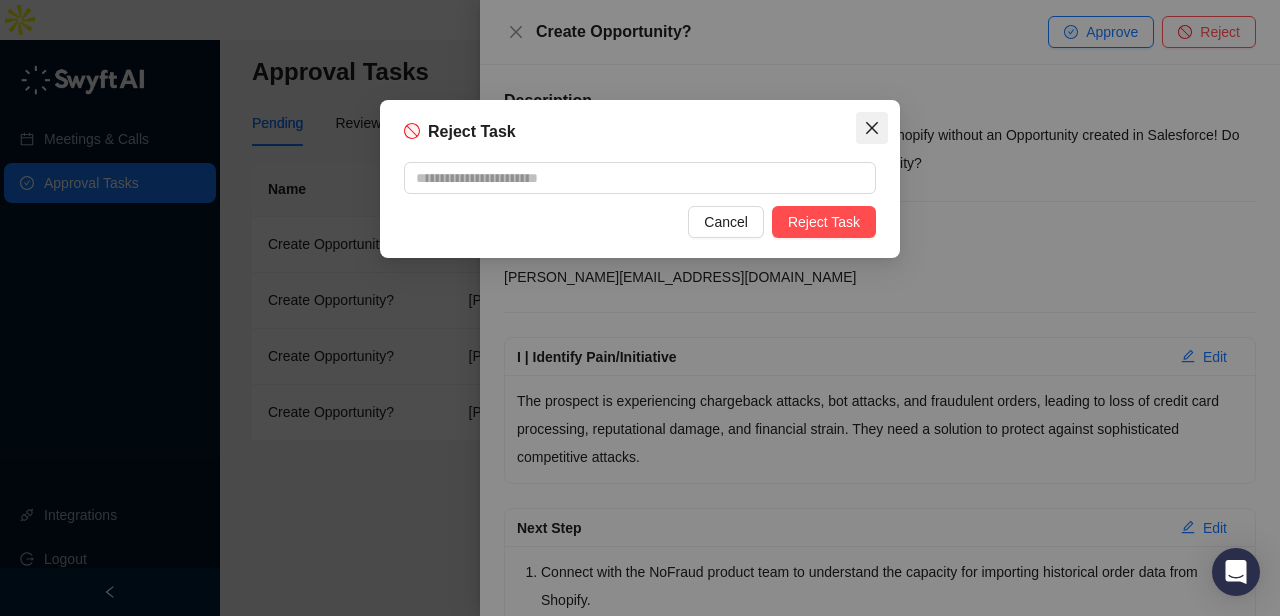 click 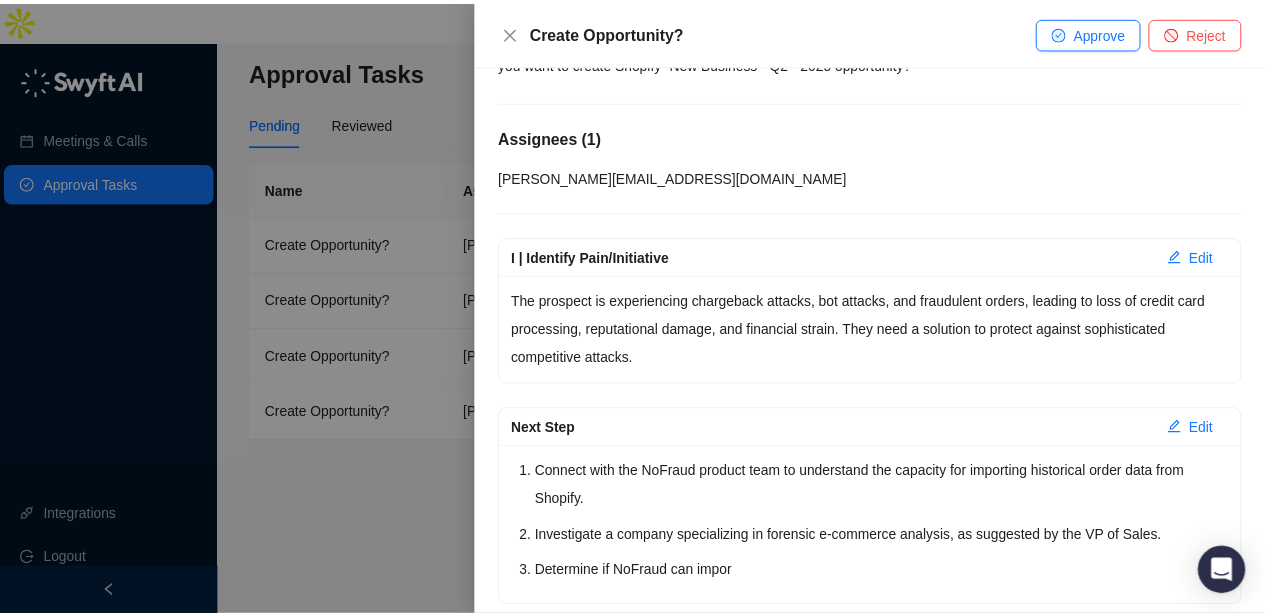 scroll, scrollTop: 0, scrollLeft: 0, axis: both 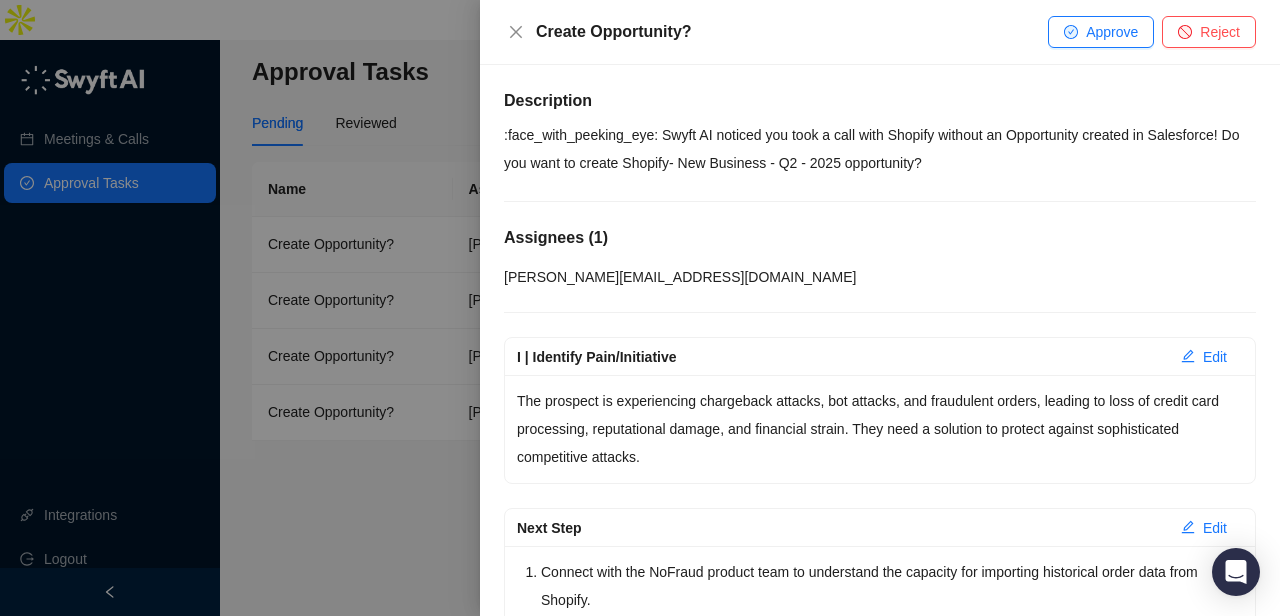 click at bounding box center [640, 308] 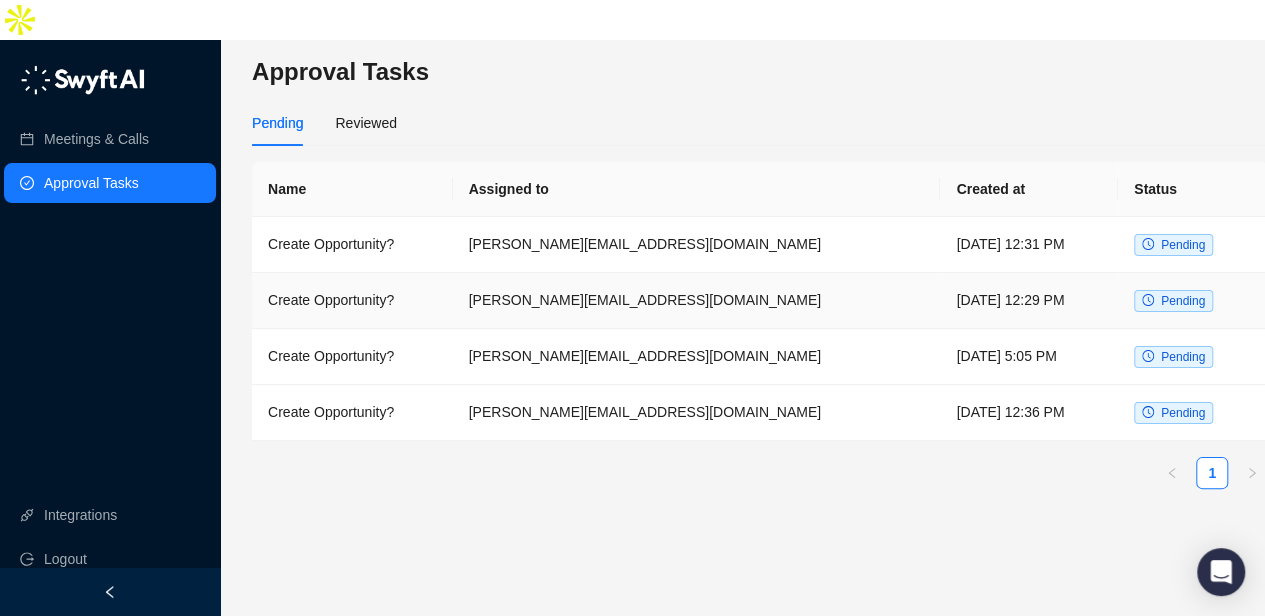 click on "[DATE] 12:29 PM" at bounding box center (1029, 301) 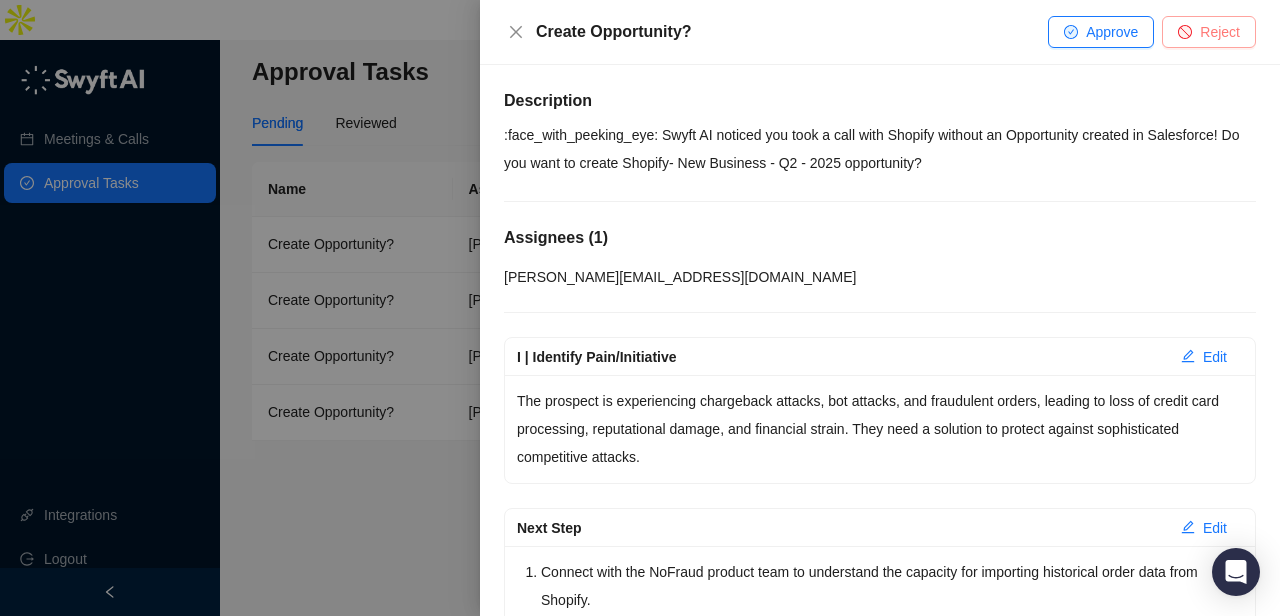 click on "Reject" at bounding box center [1220, 32] 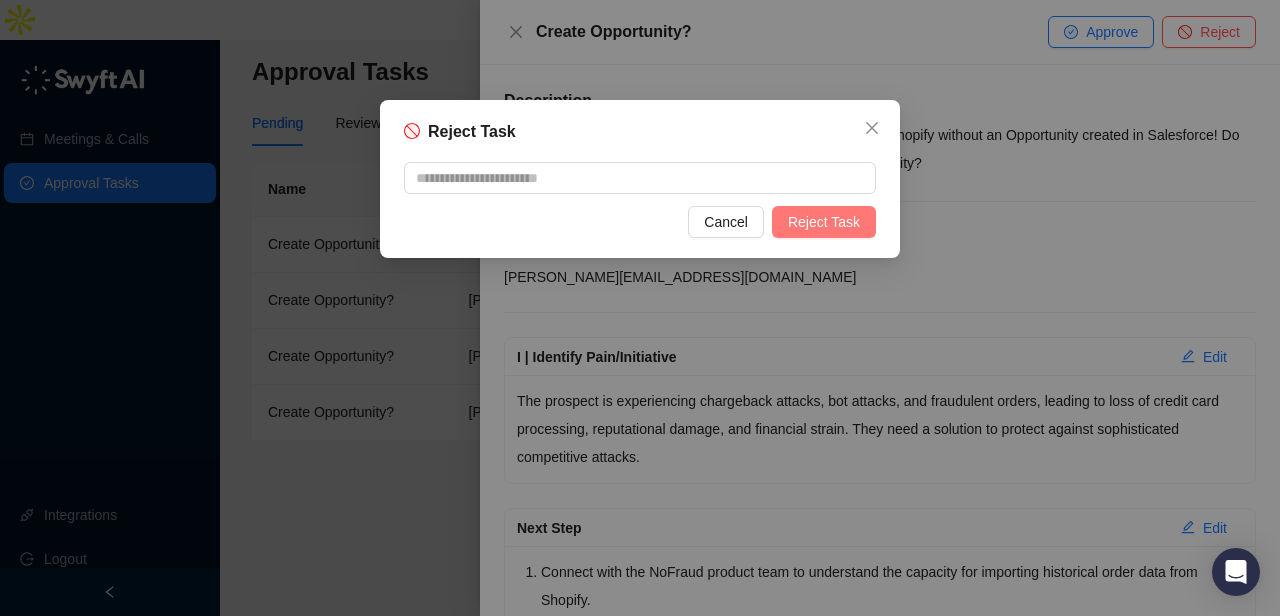 click on "Reject Task" at bounding box center [824, 222] 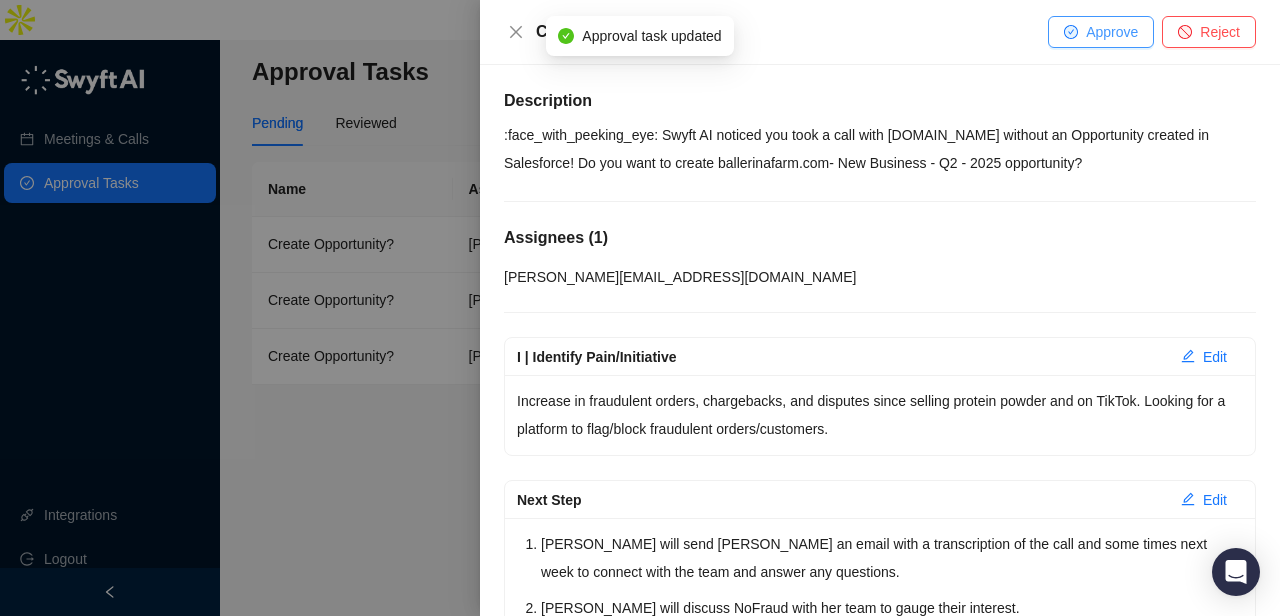 click on "Approve" at bounding box center [1112, 32] 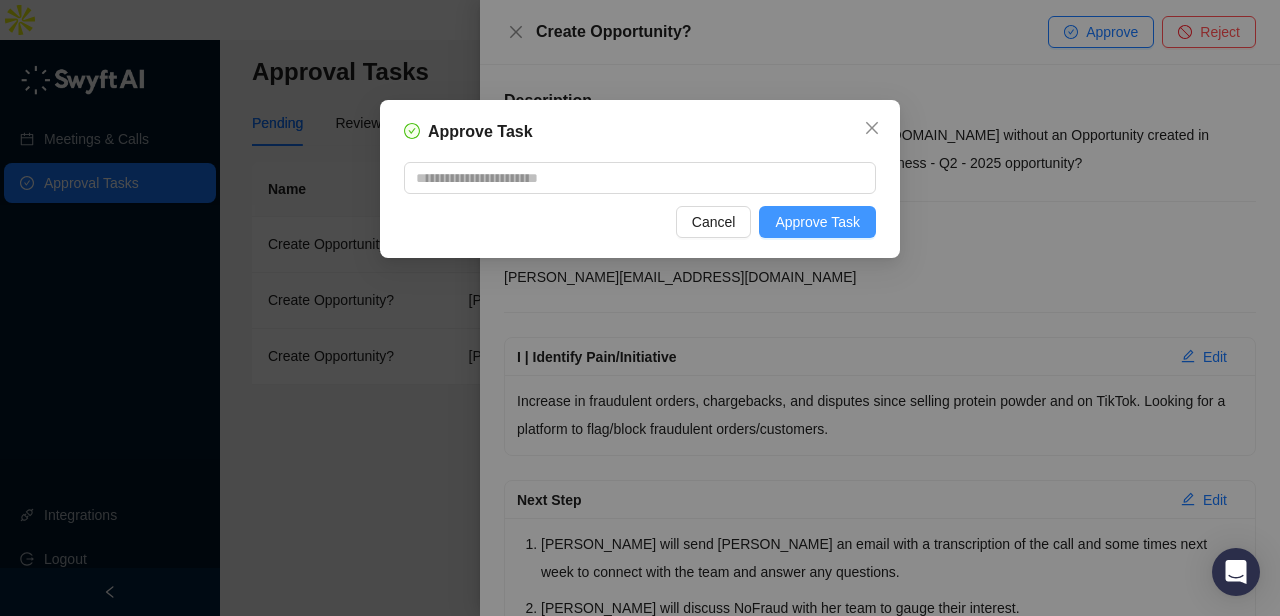 click on "Approve Task" at bounding box center (817, 222) 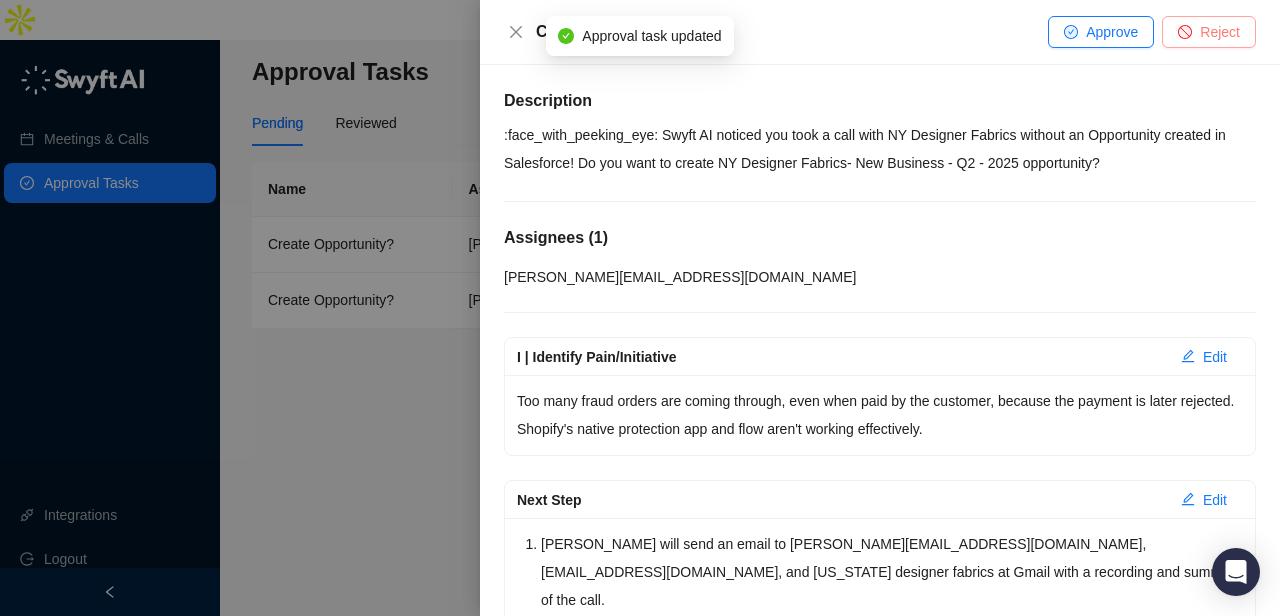 click on "Reject" at bounding box center [1209, 32] 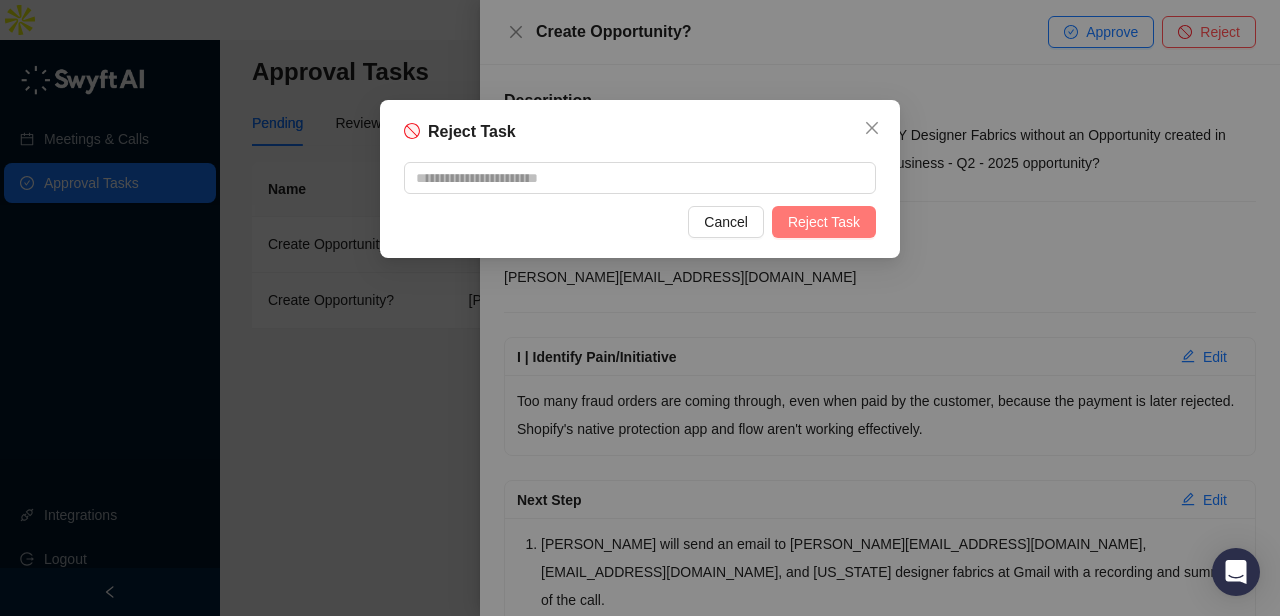 click on "Reject Task" at bounding box center [824, 222] 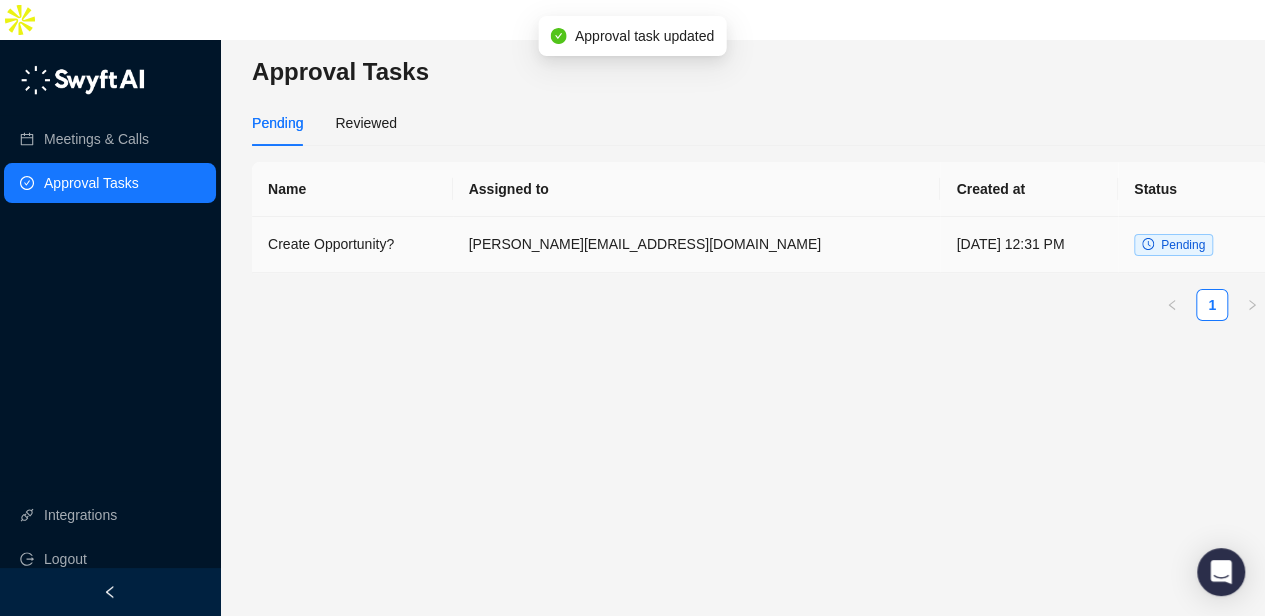 click on "[DATE] 12:31 PM" at bounding box center (1029, 245) 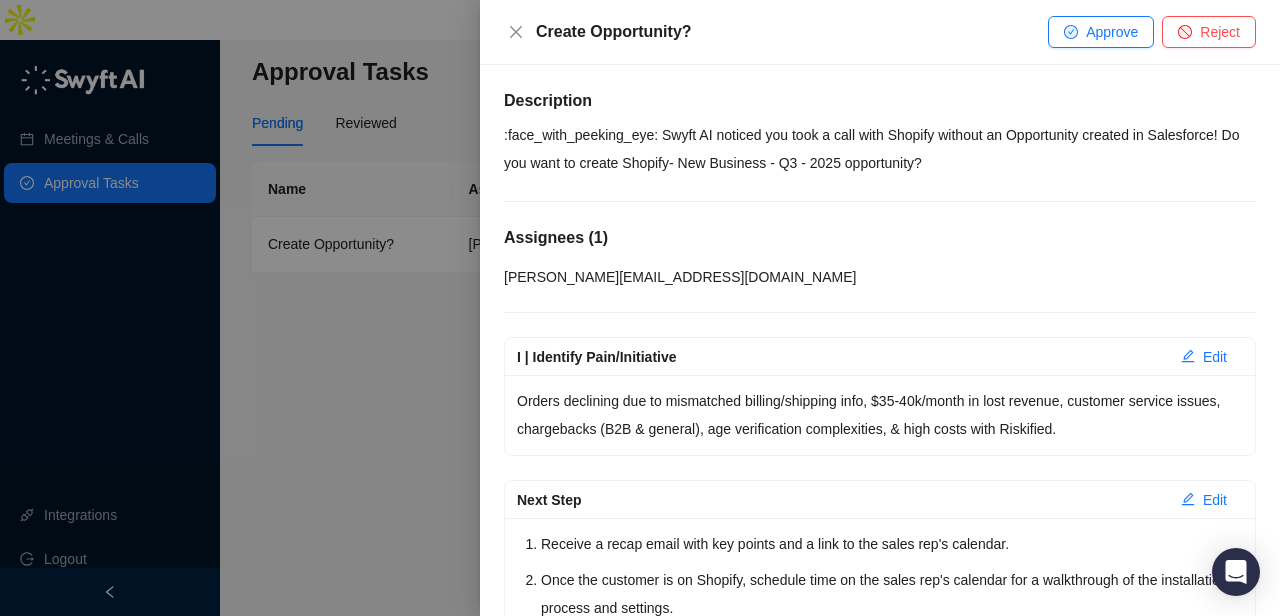 click at bounding box center [640, 308] 